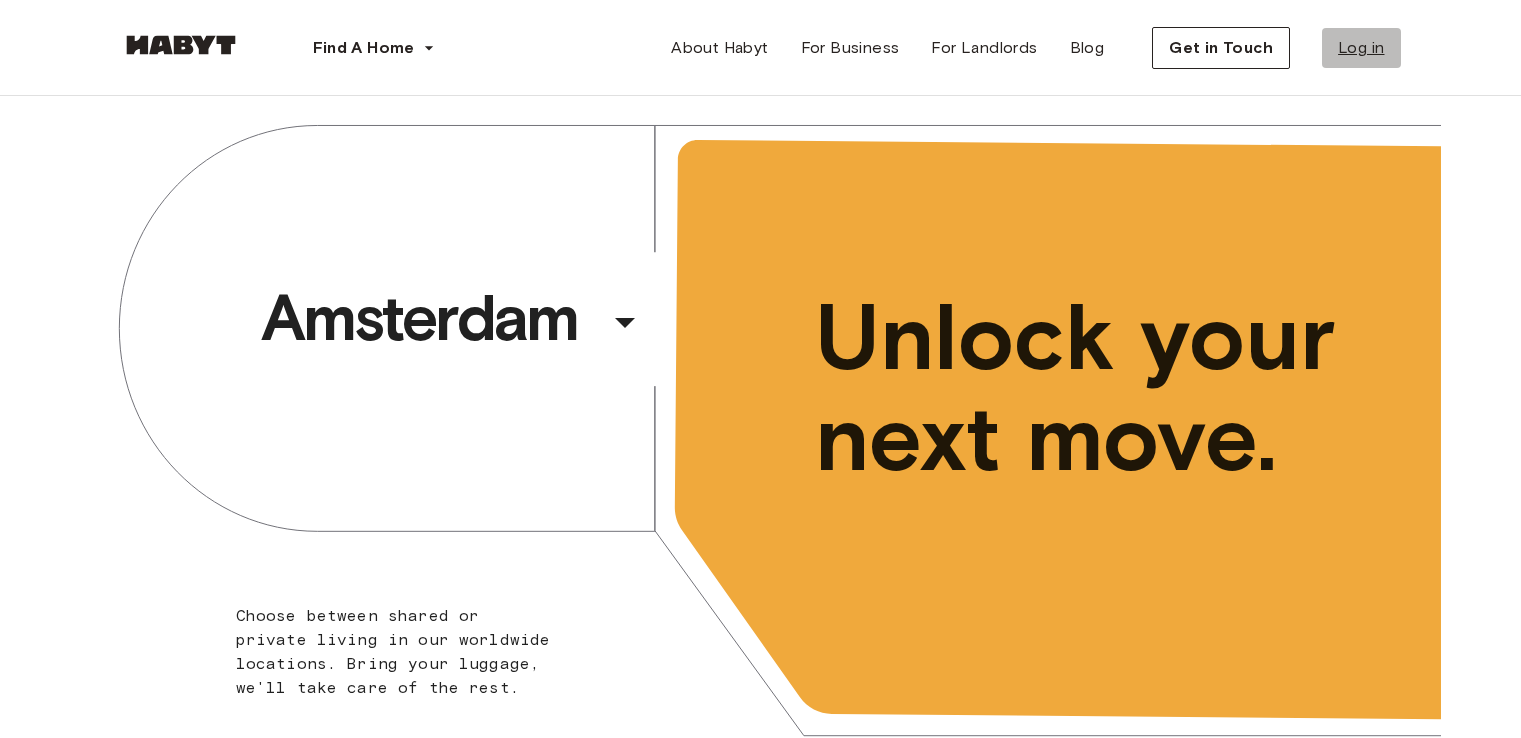 click on "Log in" at bounding box center [1361, 48] 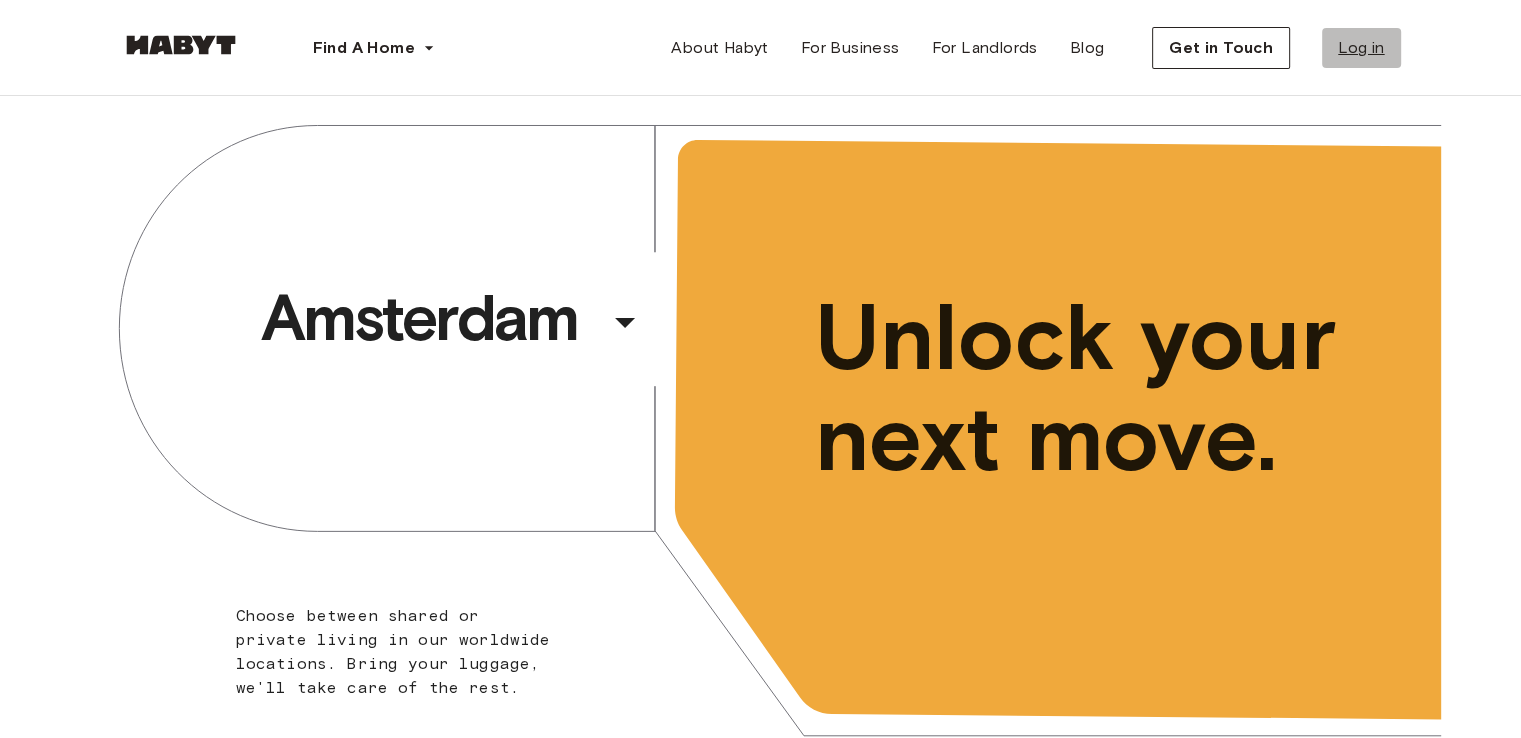 scroll, scrollTop: 0, scrollLeft: 0, axis: both 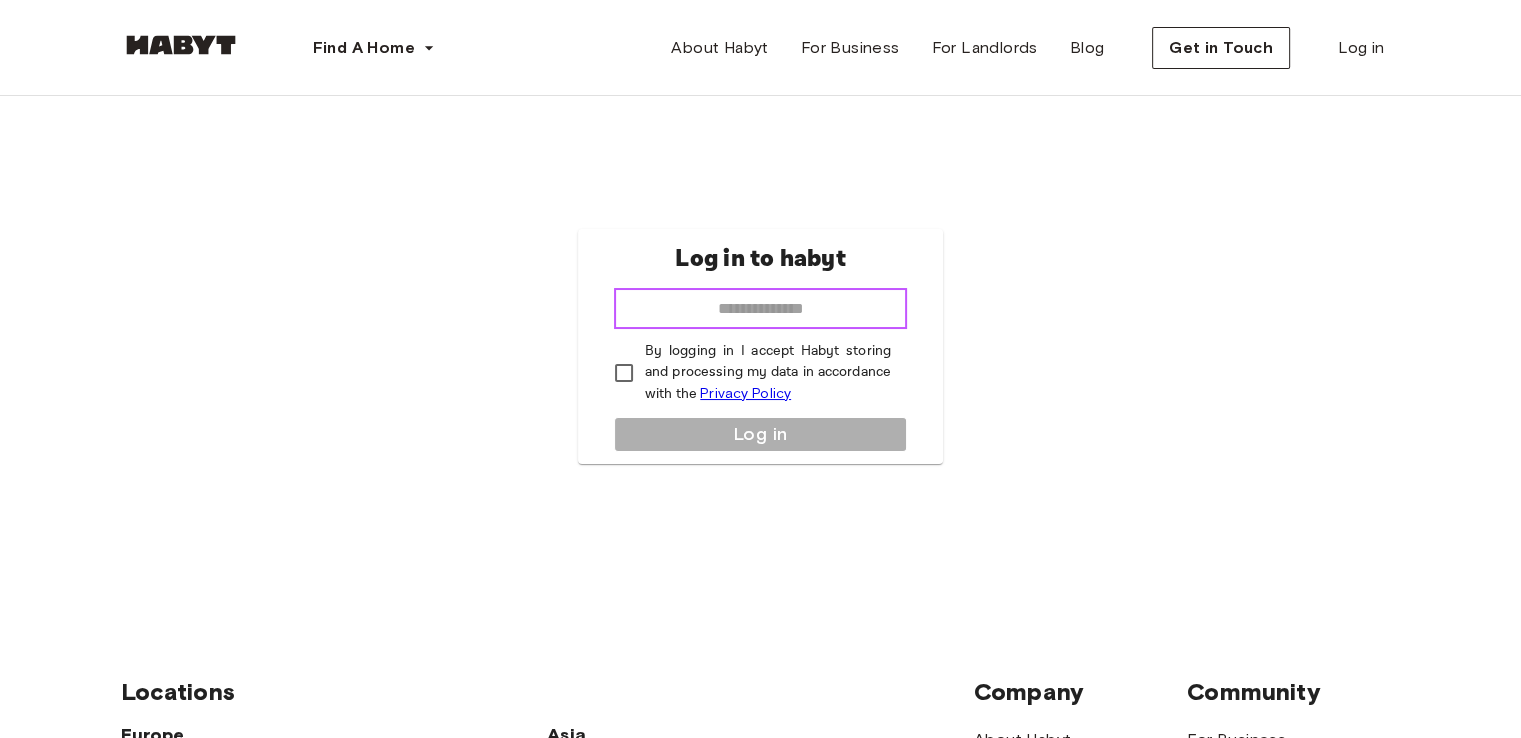 click at bounding box center (760, 309) 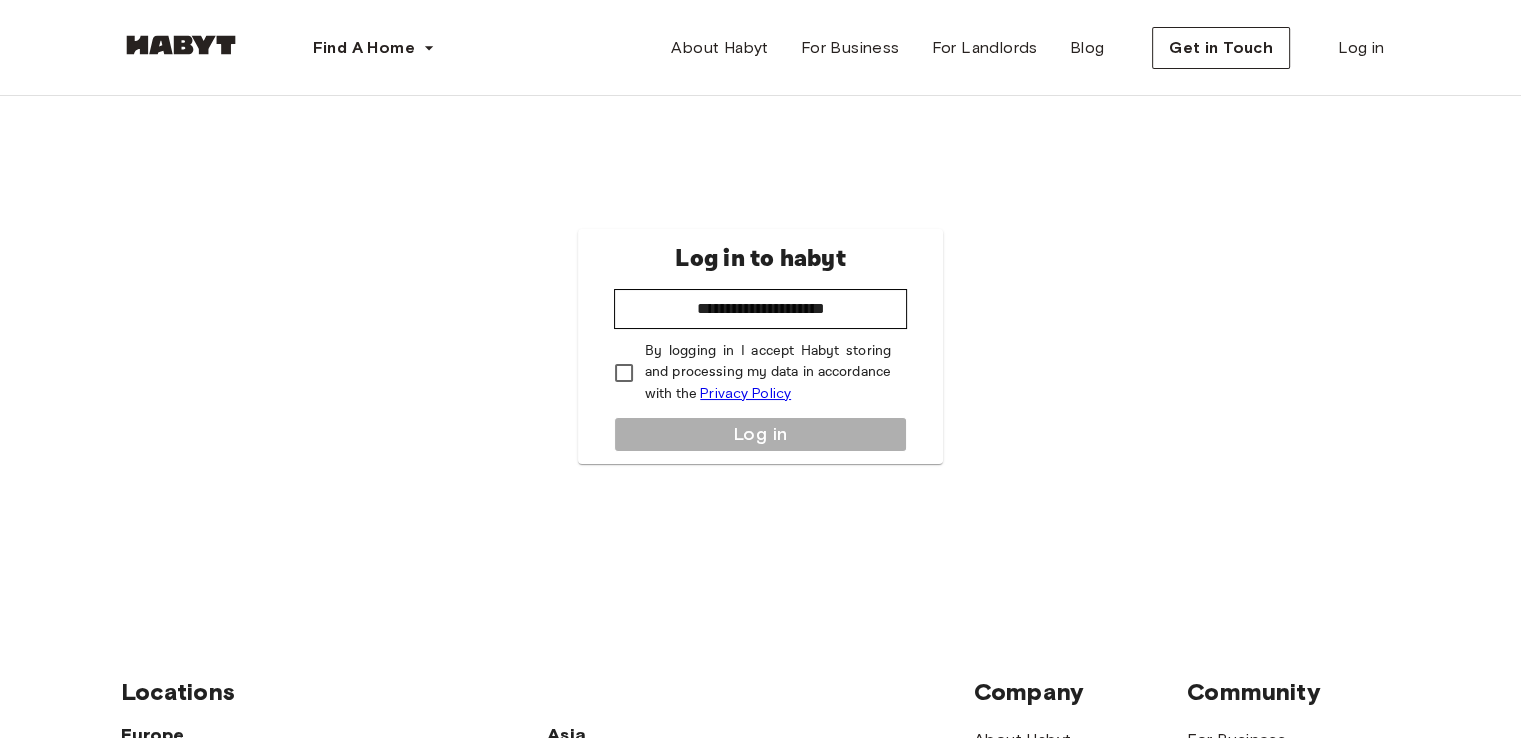 click on "By logging in I accept Habyt storing and processing my data in accordance with the   Privacy Policy" at bounding box center [768, 373] 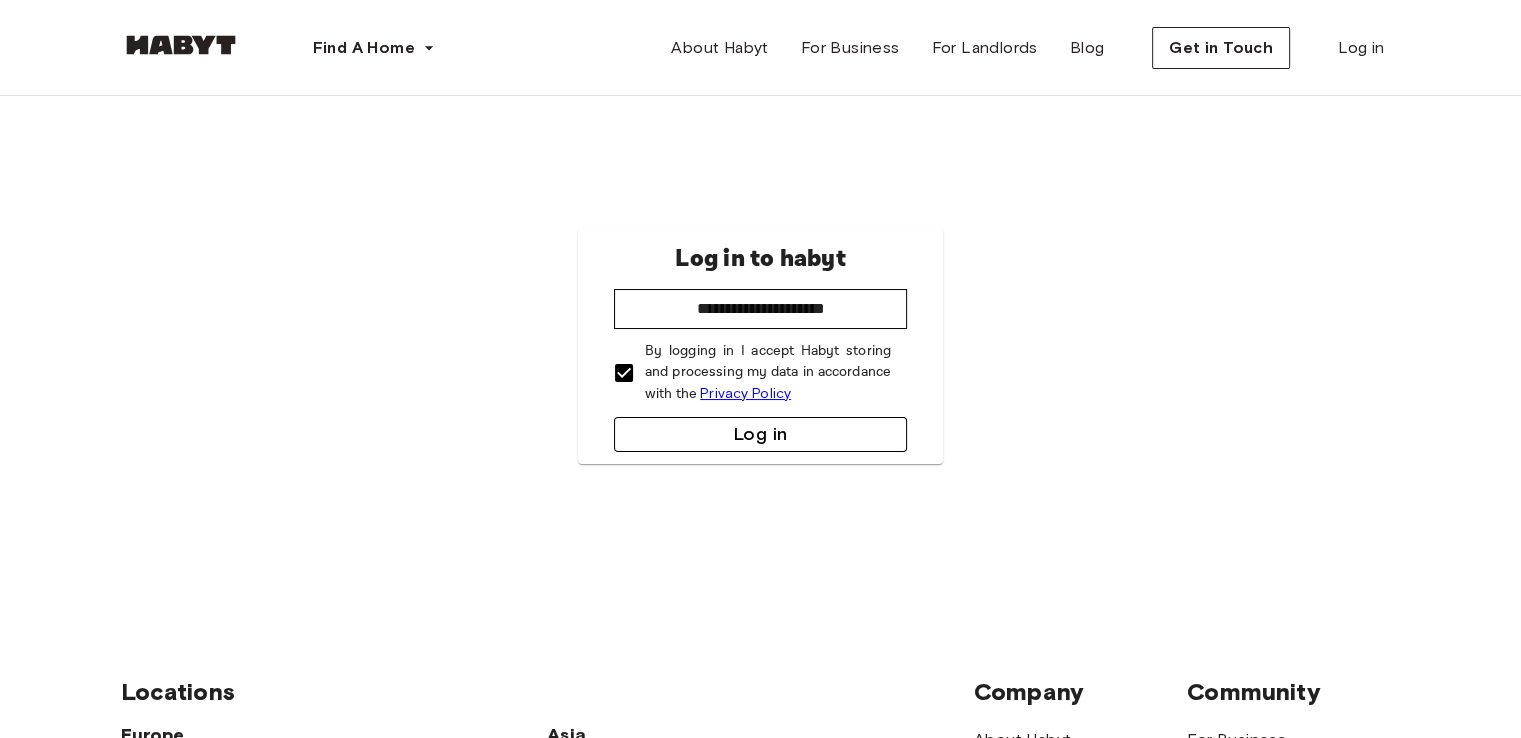 click on "Log in" at bounding box center [760, 434] 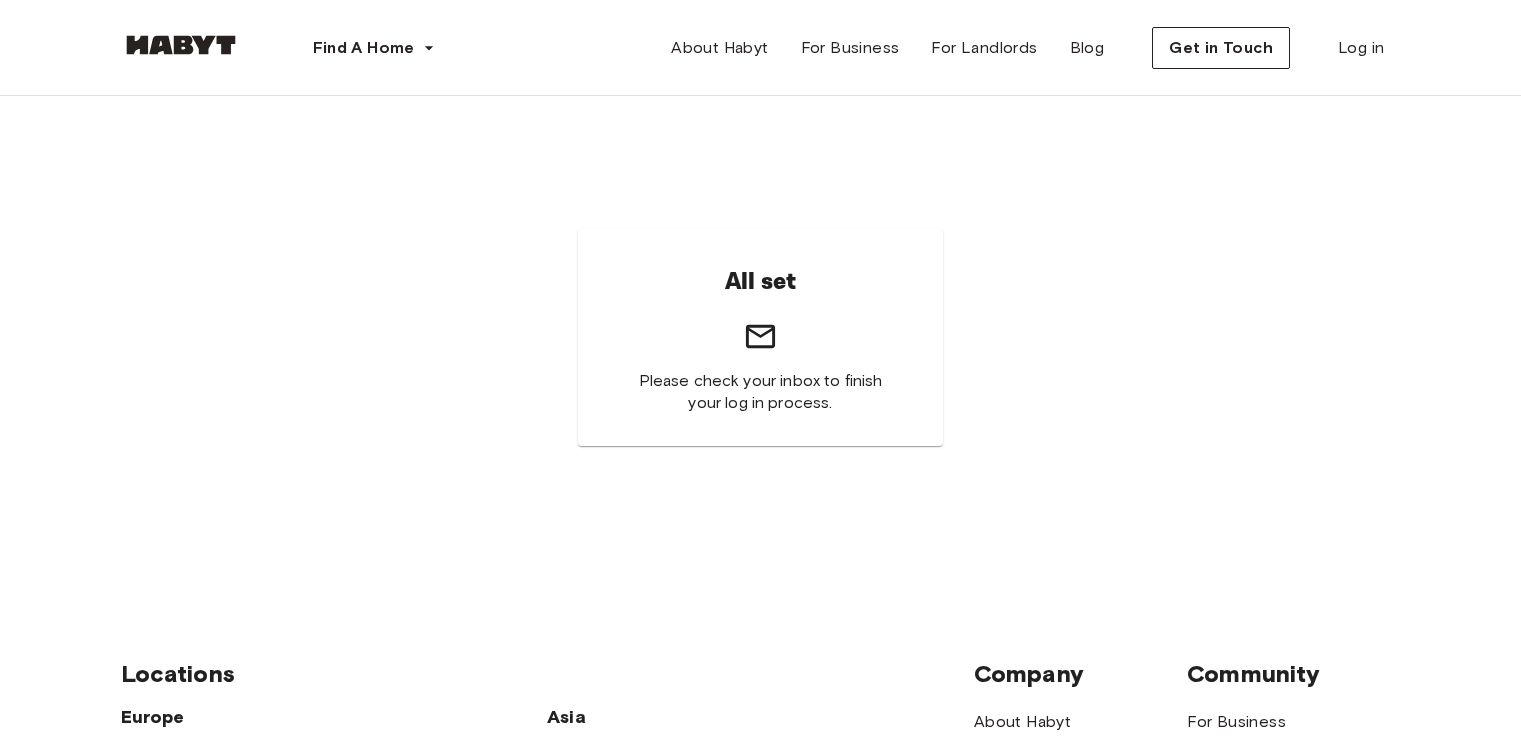 scroll, scrollTop: 0, scrollLeft: 0, axis: both 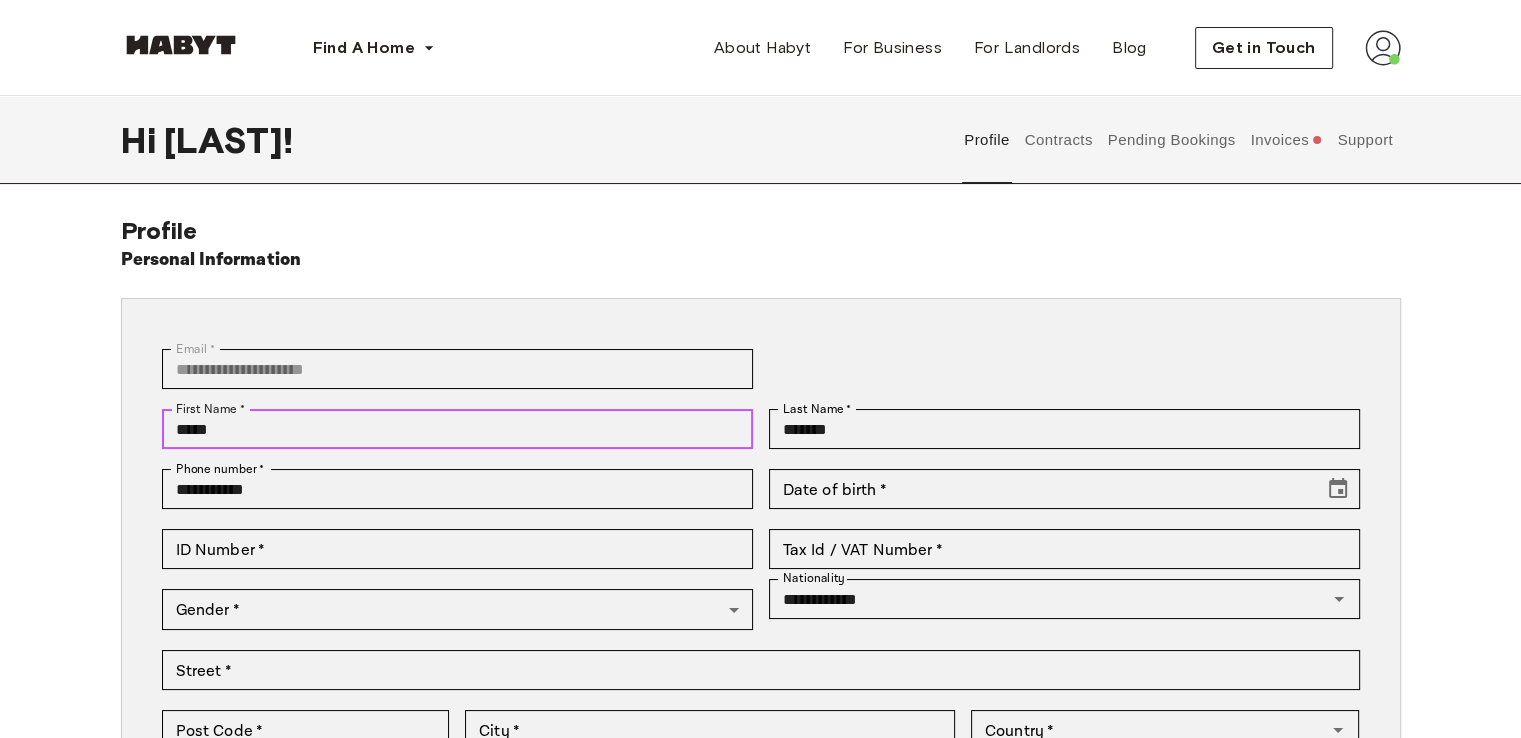 click on "*****" at bounding box center (457, 429) 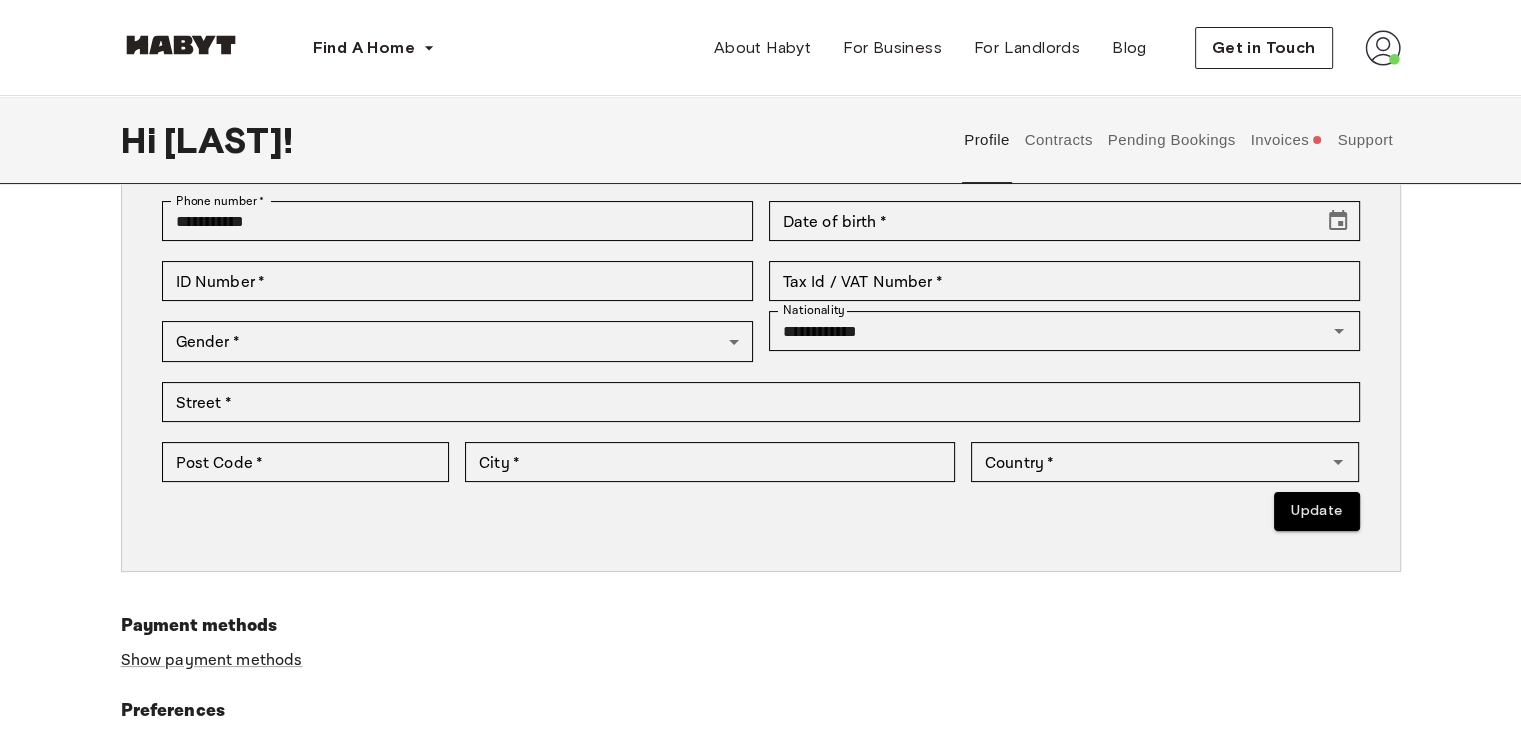 scroll, scrollTop: 0, scrollLeft: 0, axis: both 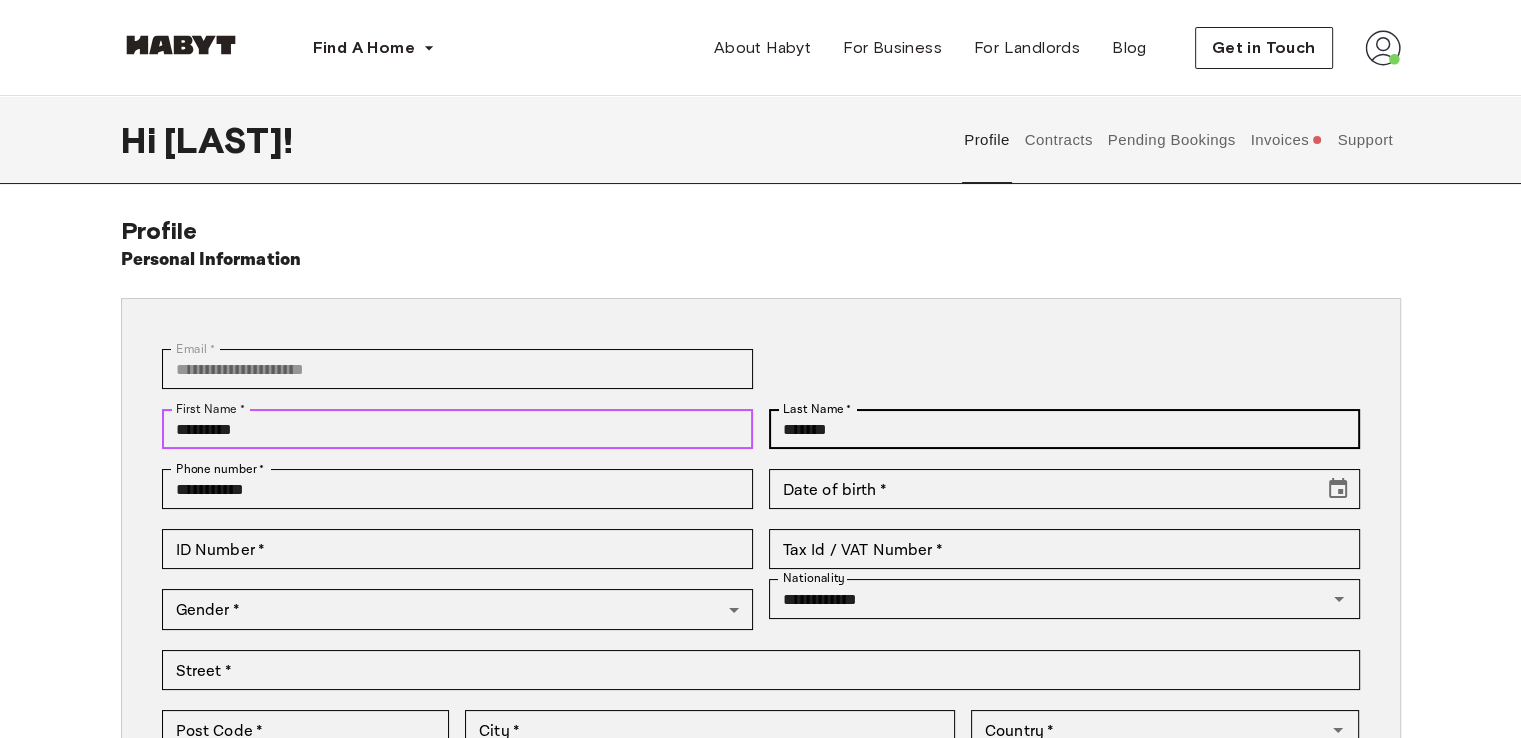 type on "*********" 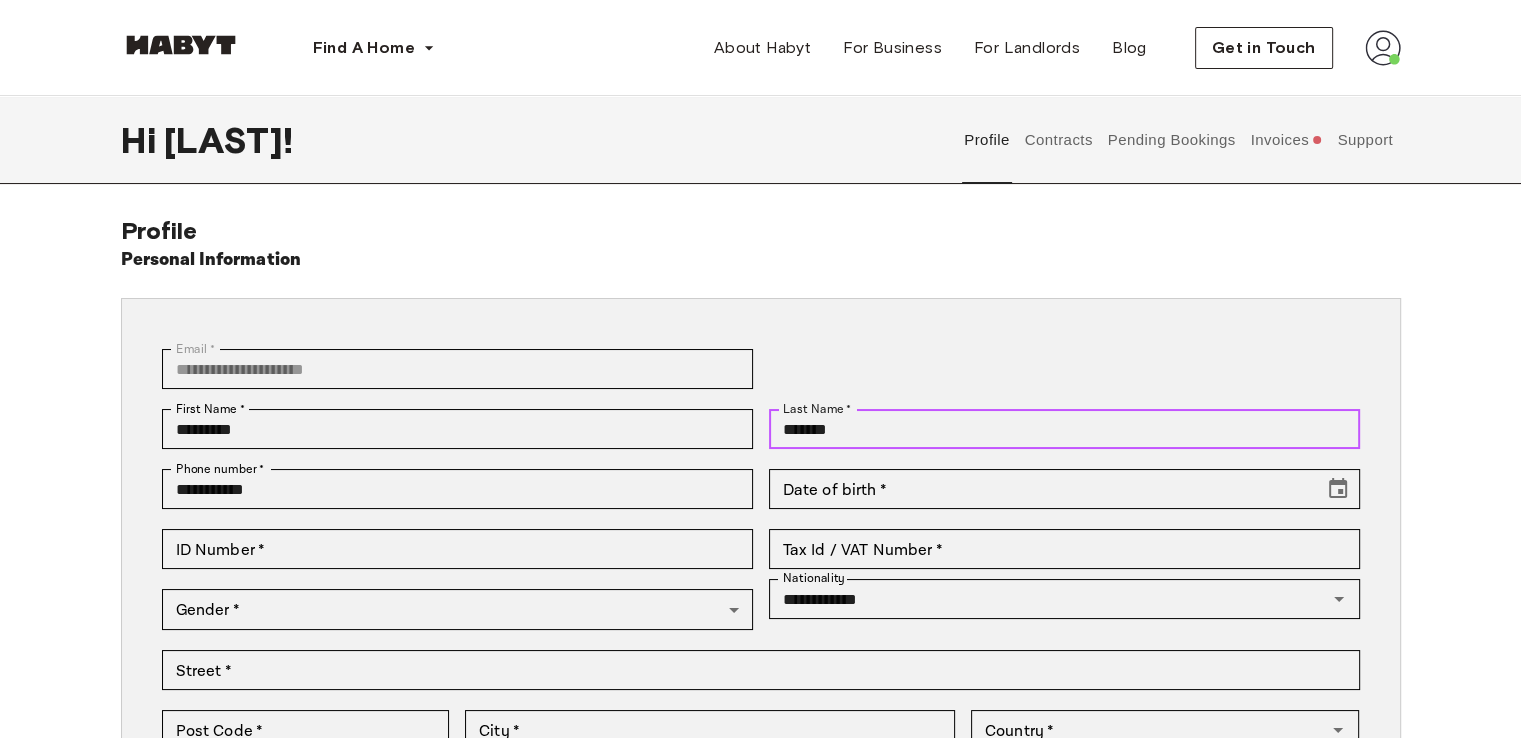click on "*******" at bounding box center [1064, 429] 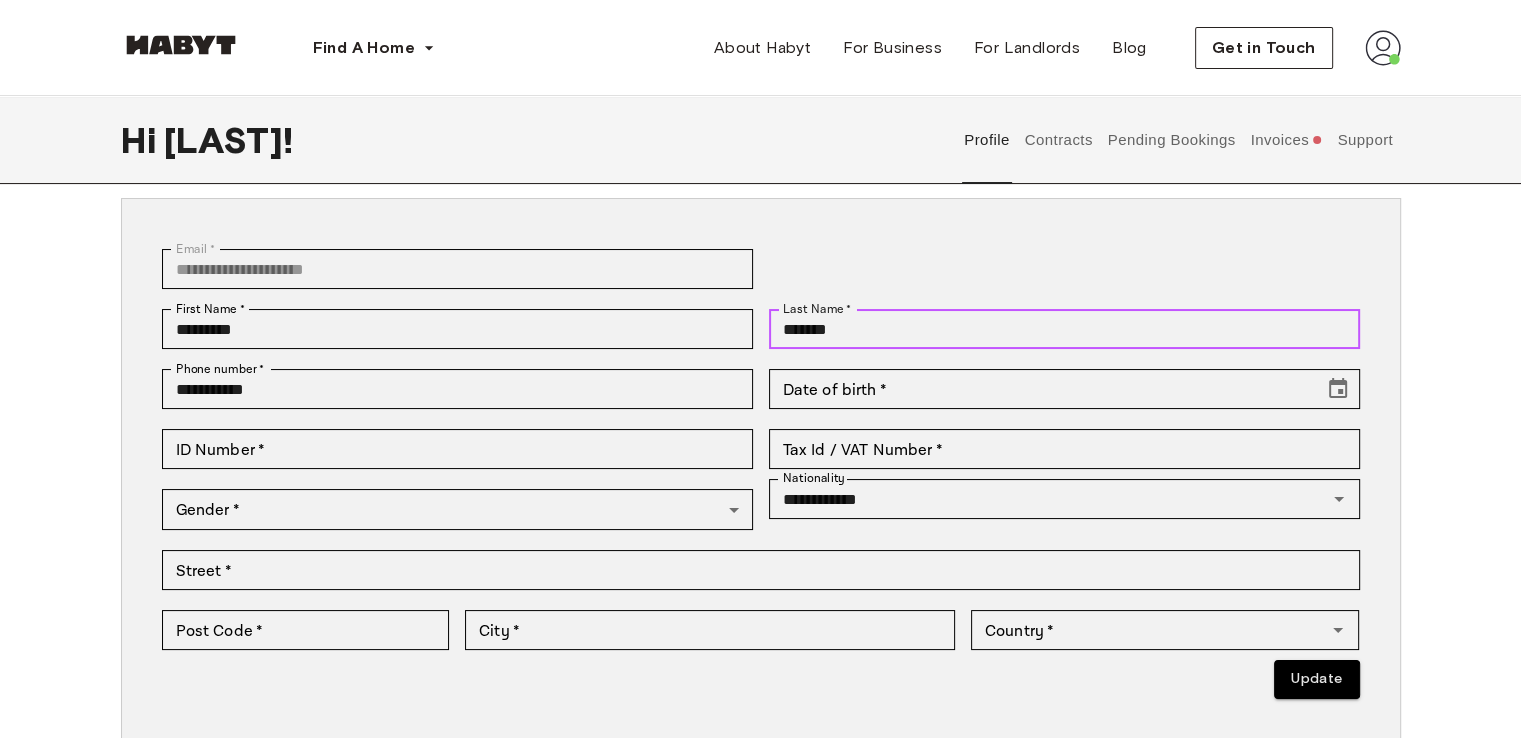 scroll, scrollTop: 0, scrollLeft: 0, axis: both 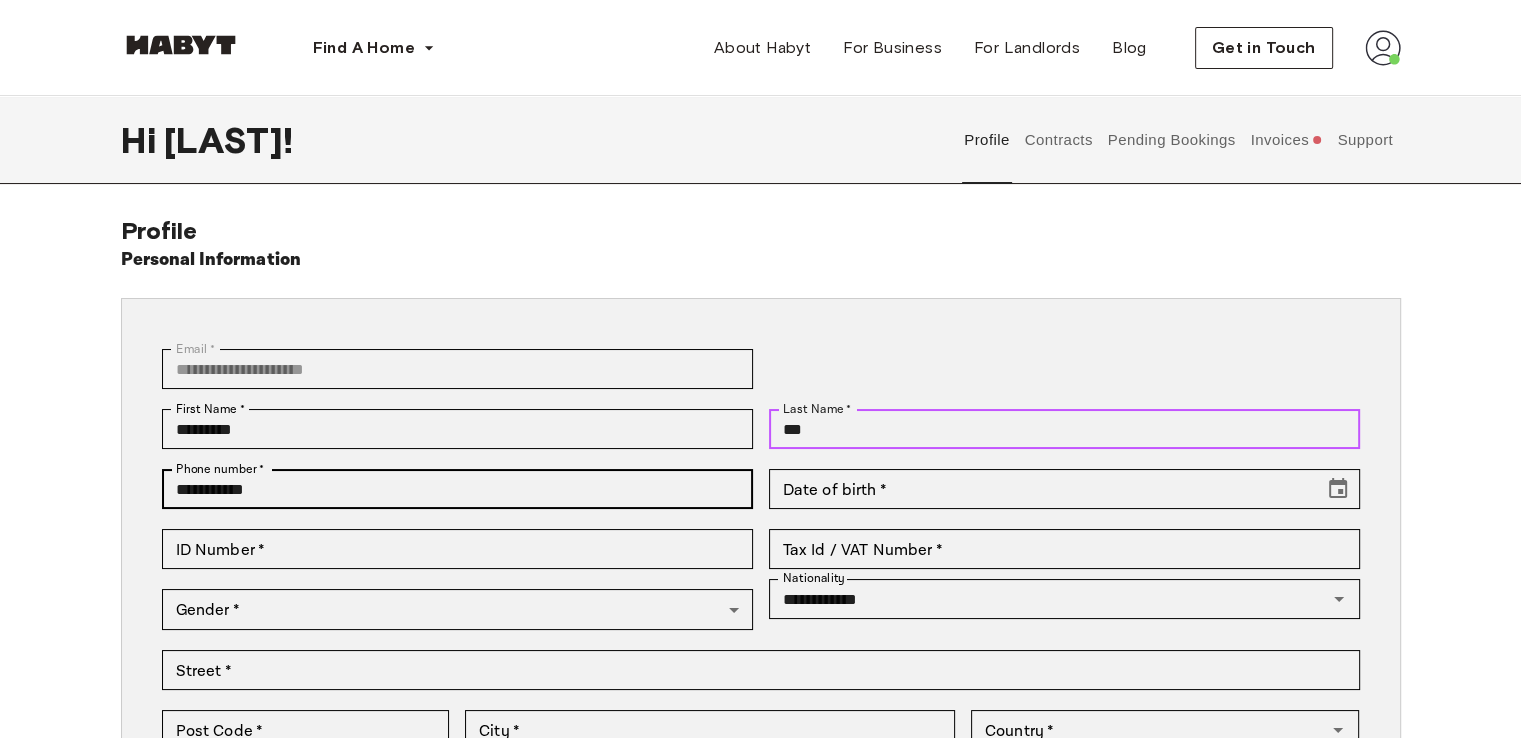 type on "***" 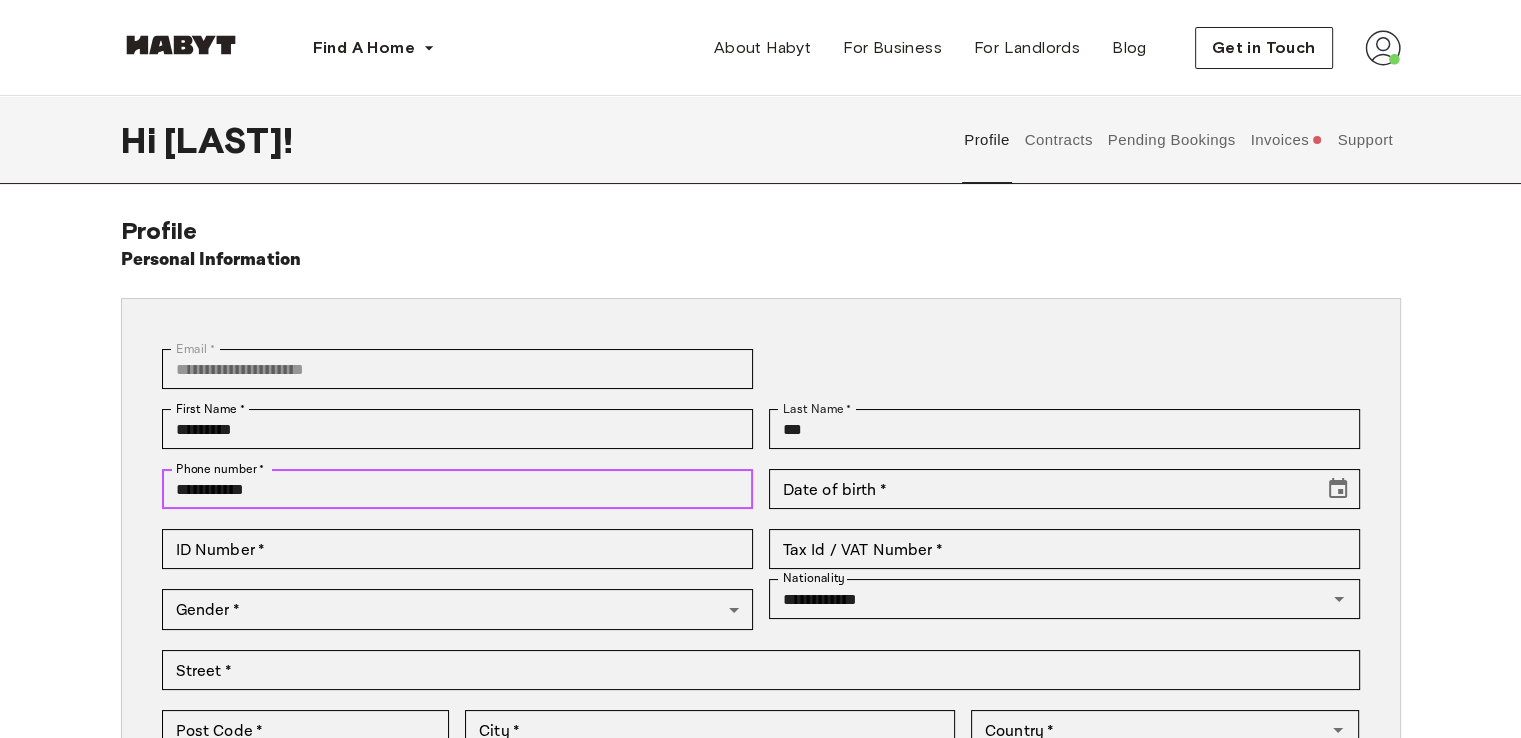 click on "**********" at bounding box center [457, 489] 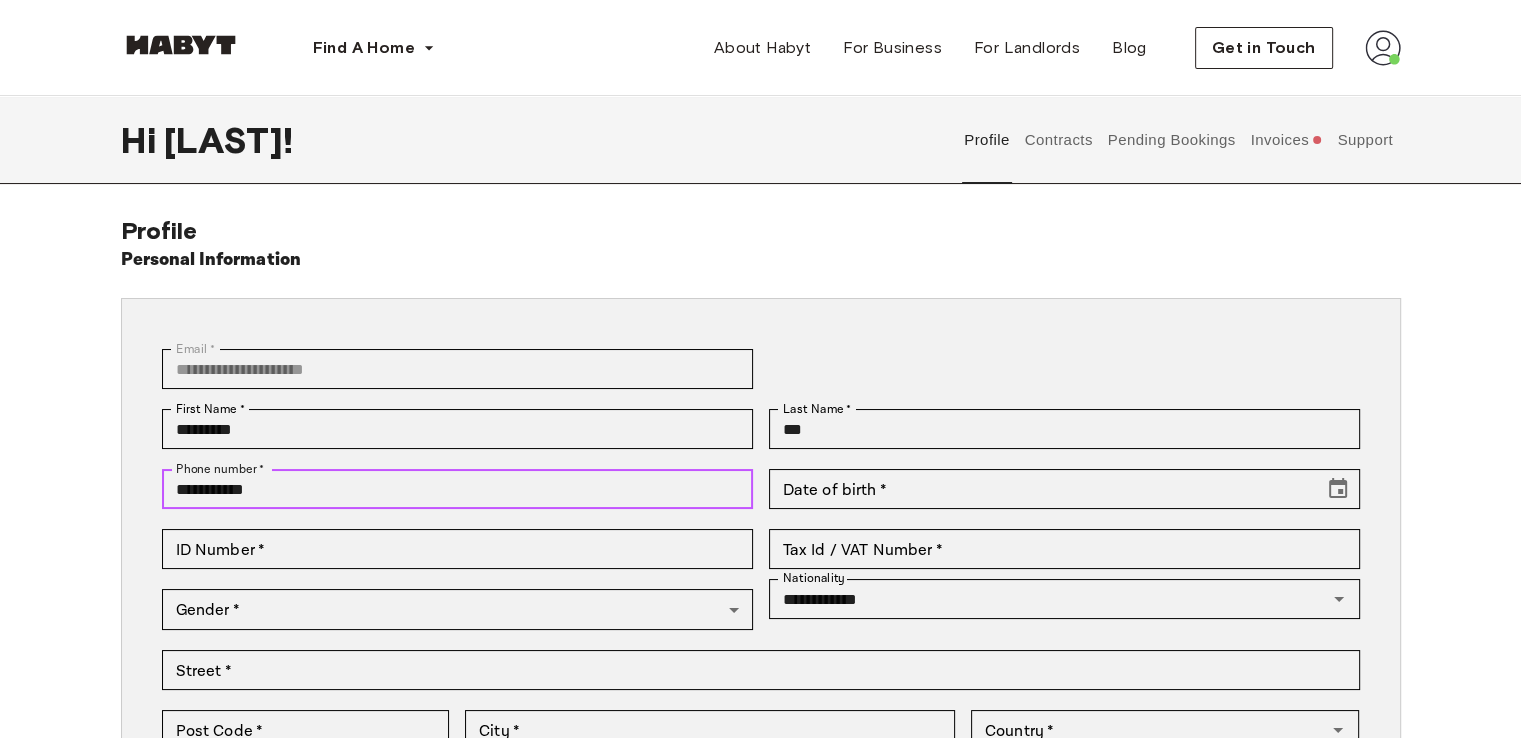 click on "**********" at bounding box center [457, 489] 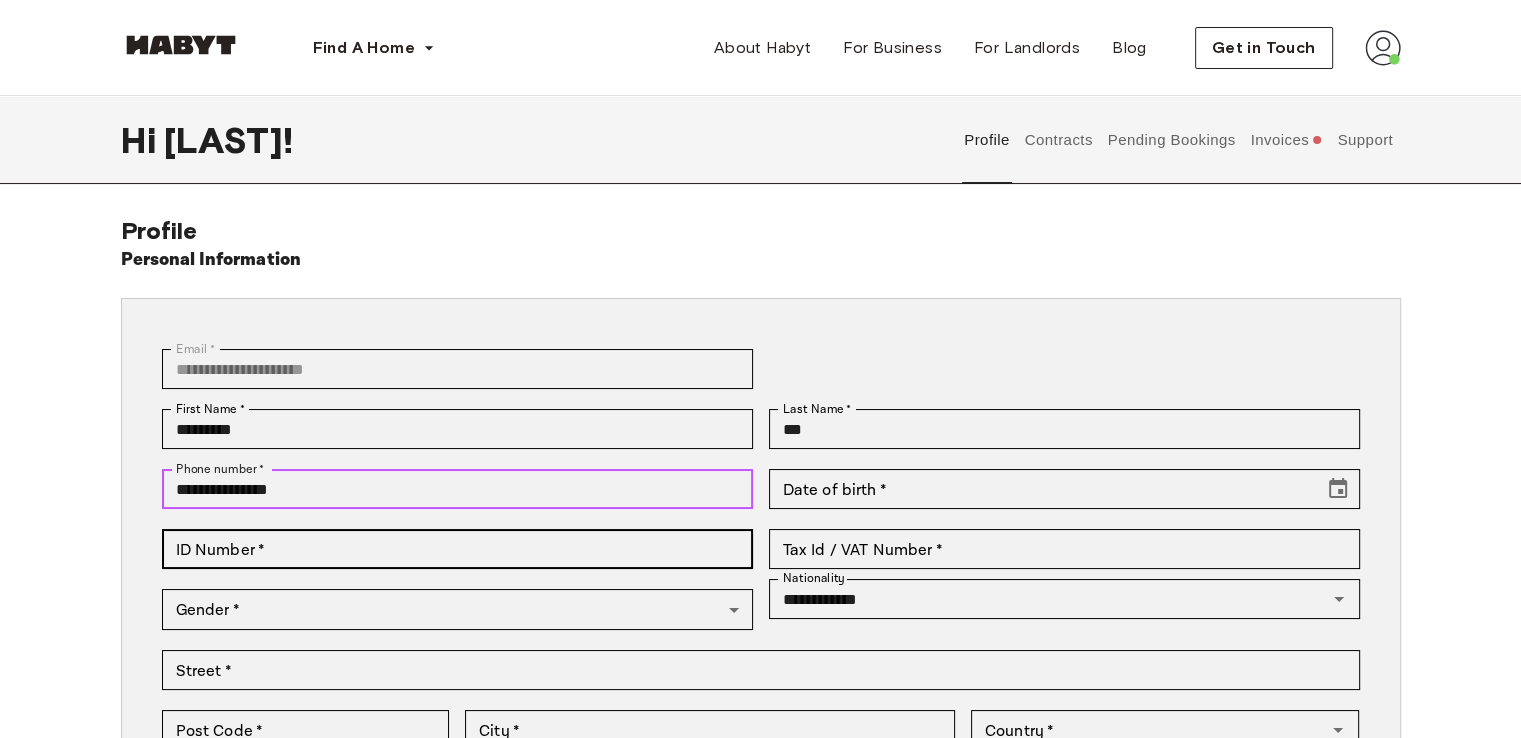 type on "**********" 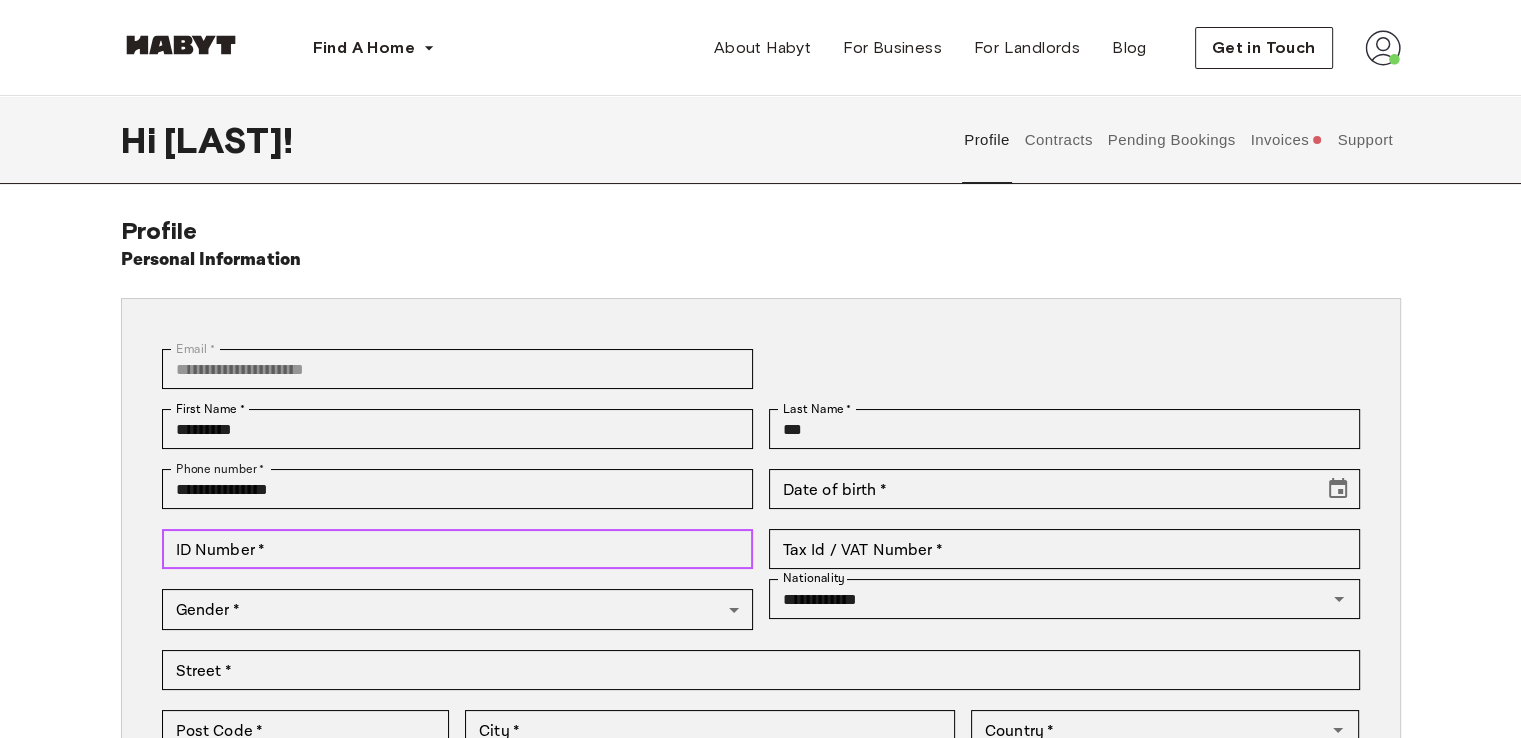 click on "ID Number   *" at bounding box center (457, 549) 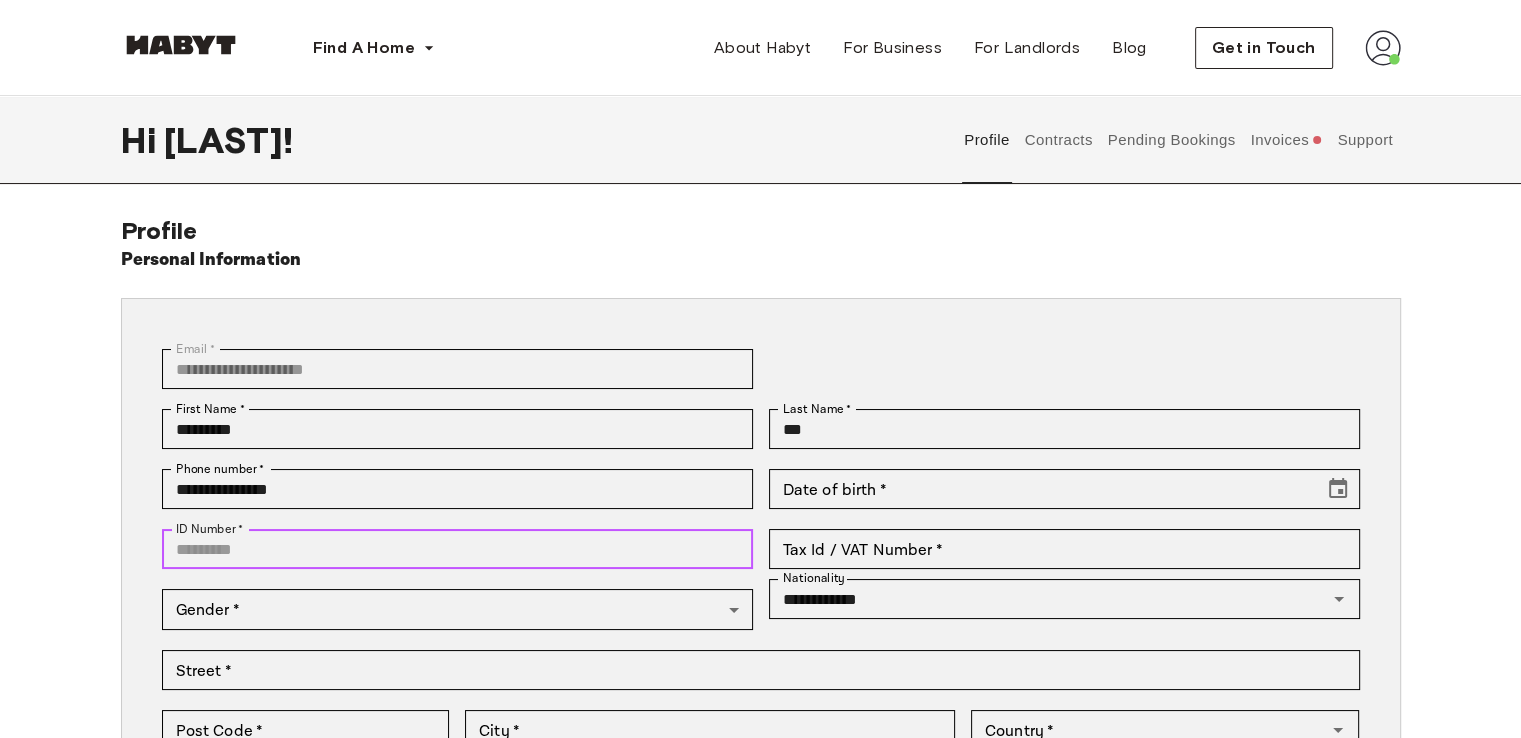 scroll, scrollTop: 100, scrollLeft: 0, axis: vertical 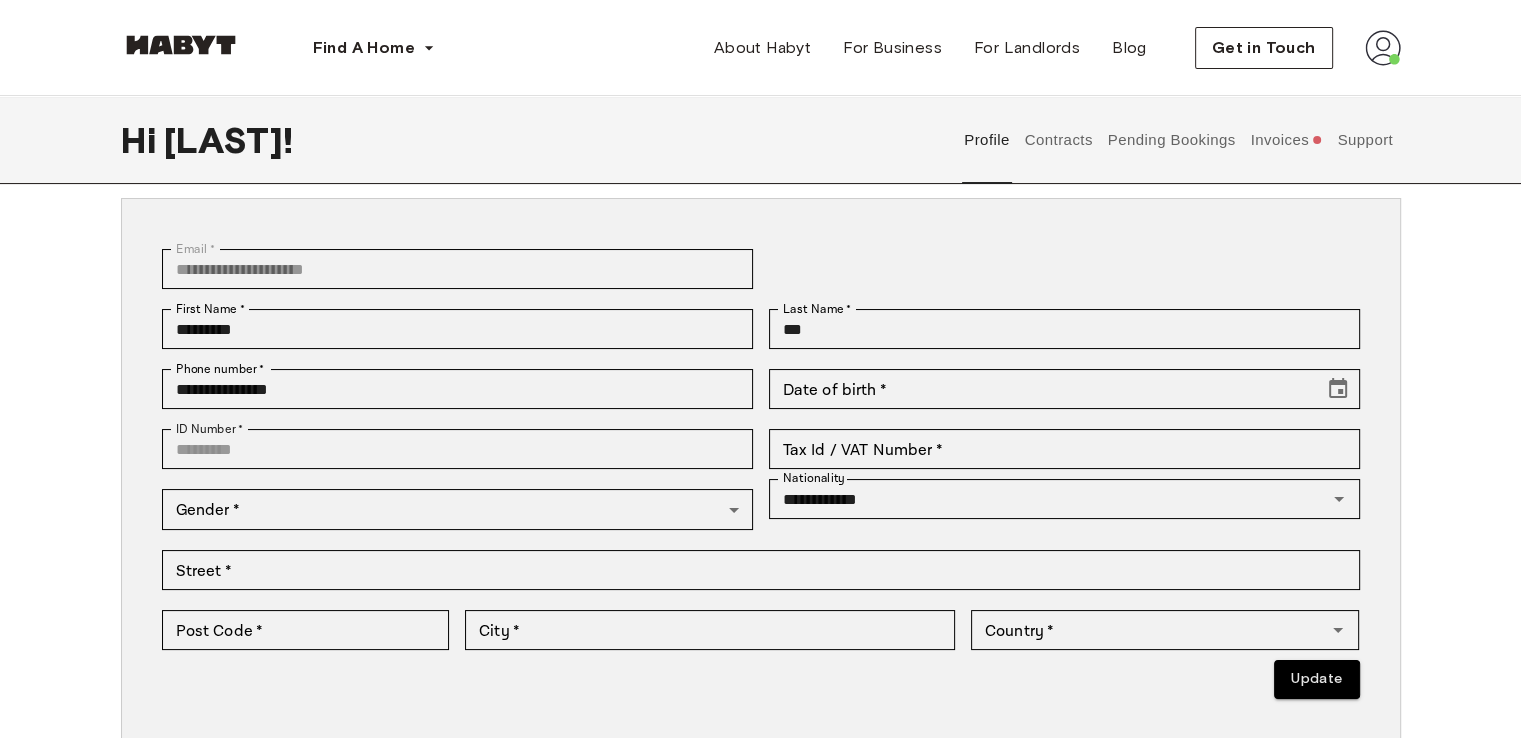 click on "Hi   Seong ! Profile Contracts Pending Bookings Invoices Support" at bounding box center [761, 140] 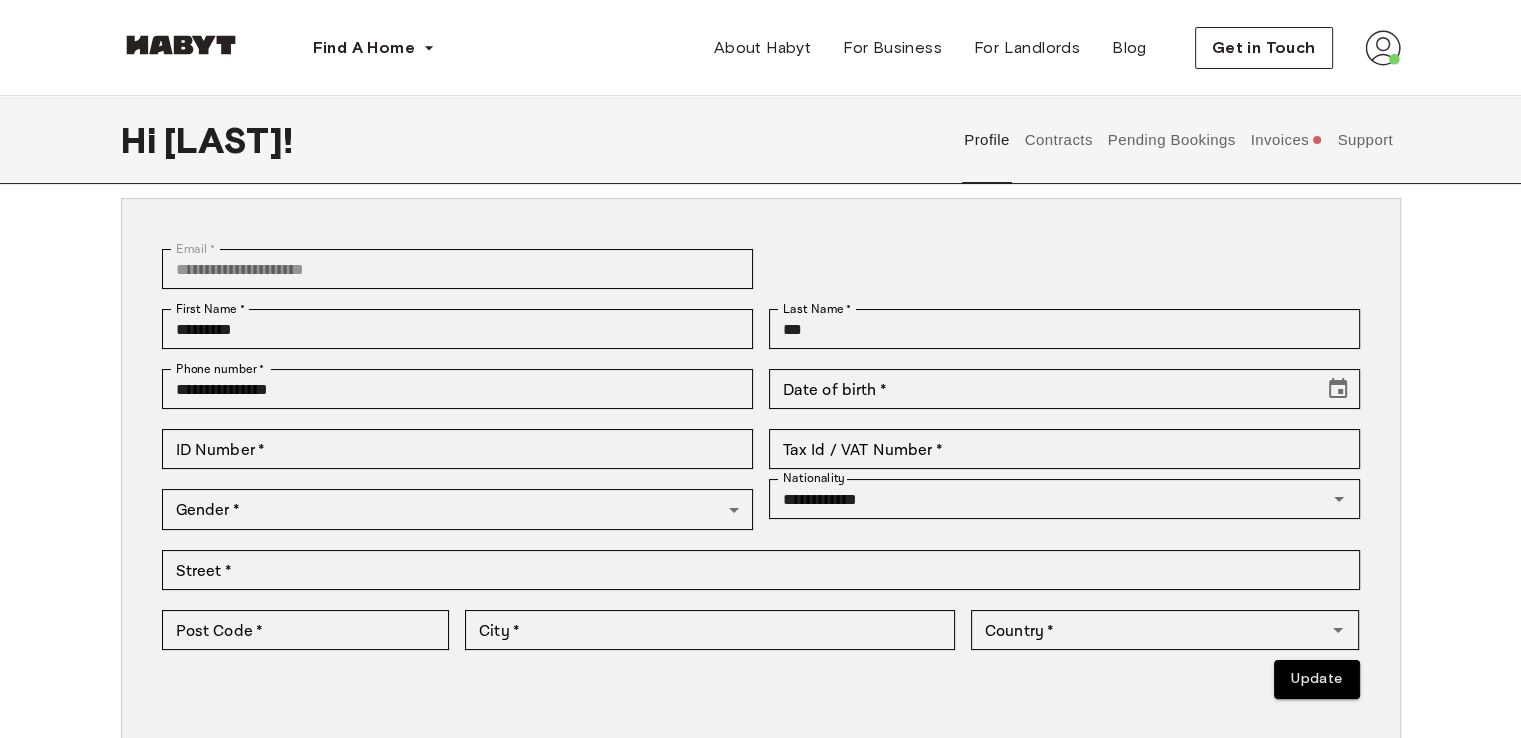 click on "Support" at bounding box center (1365, 140) 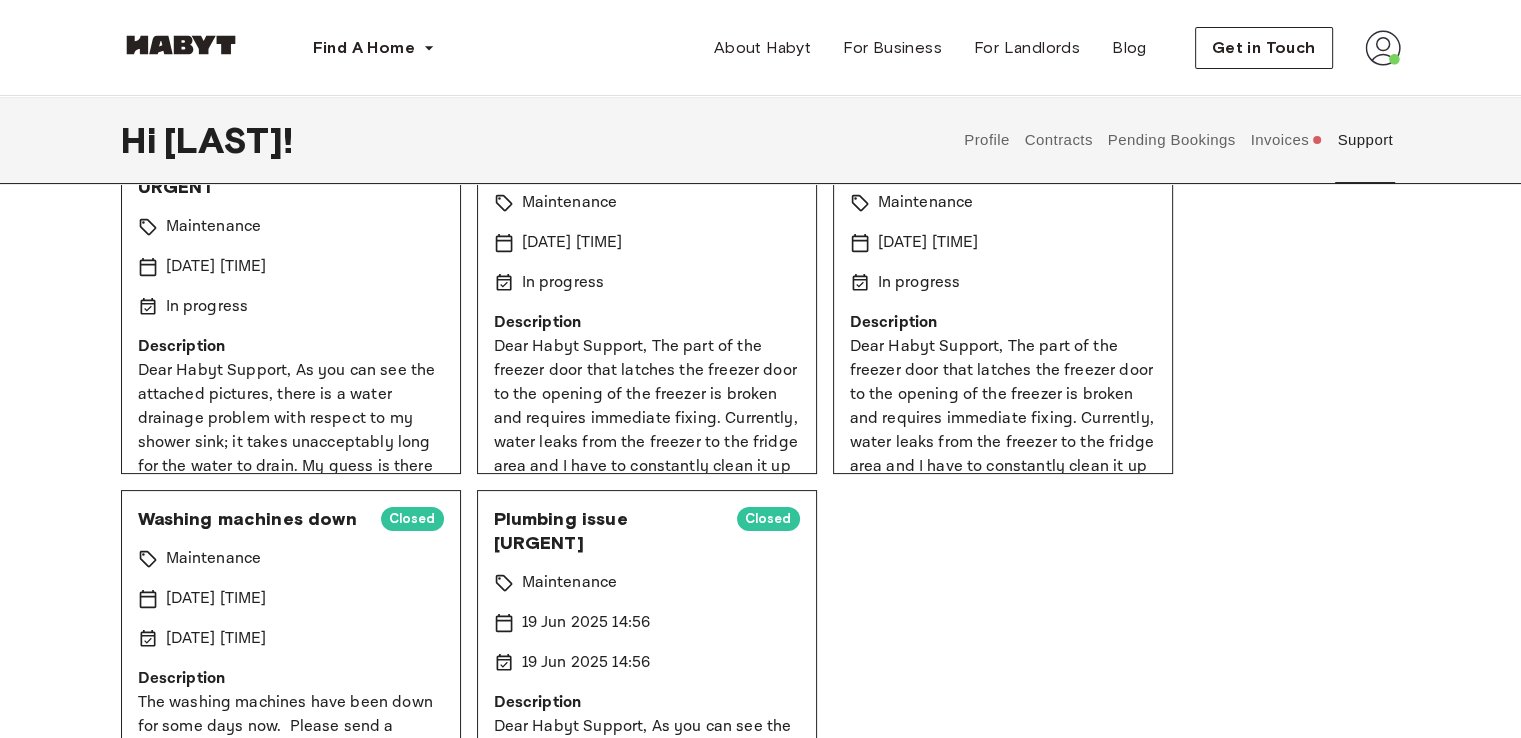 scroll, scrollTop: 174, scrollLeft: 0, axis: vertical 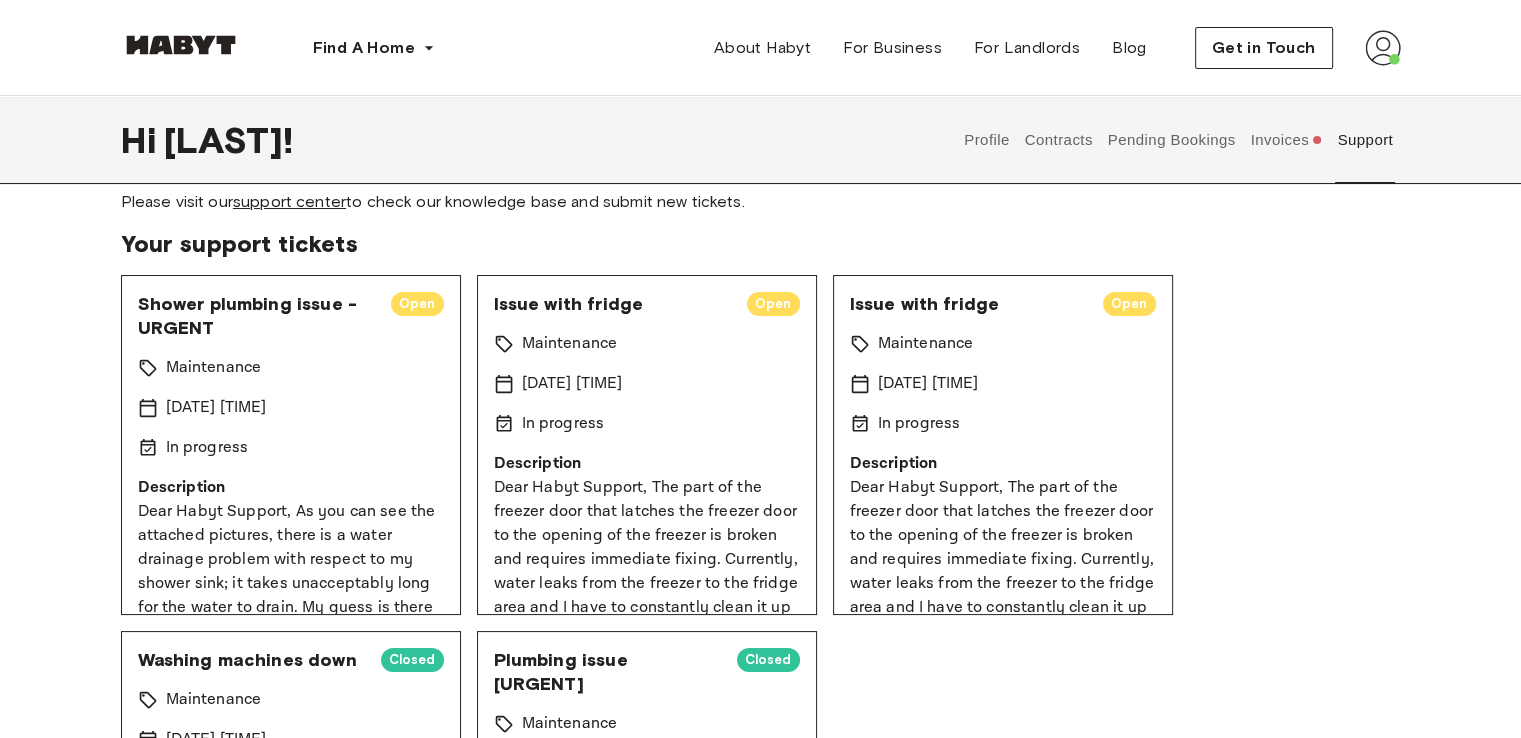 click on "support center" at bounding box center (289, 201) 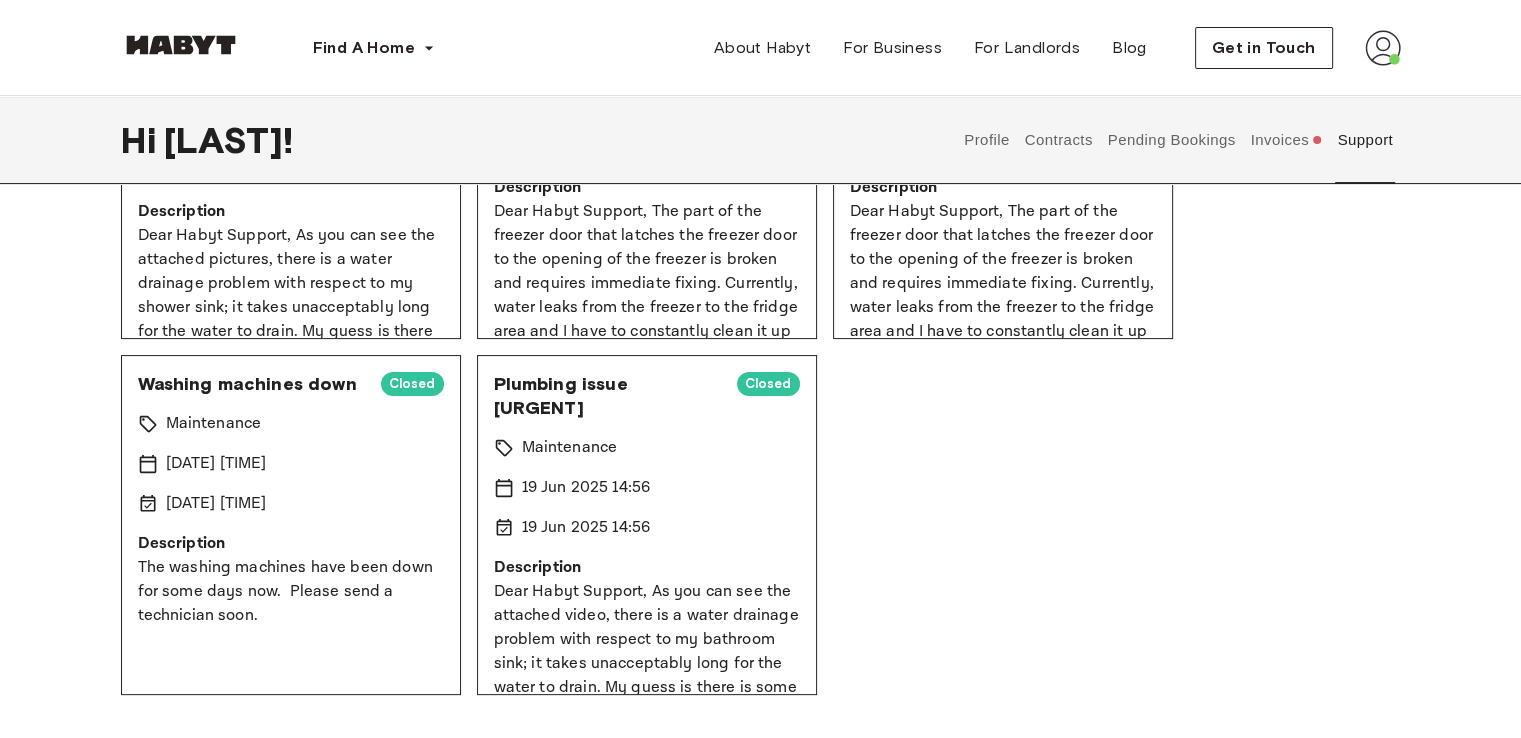 scroll, scrollTop: 47, scrollLeft: 0, axis: vertical 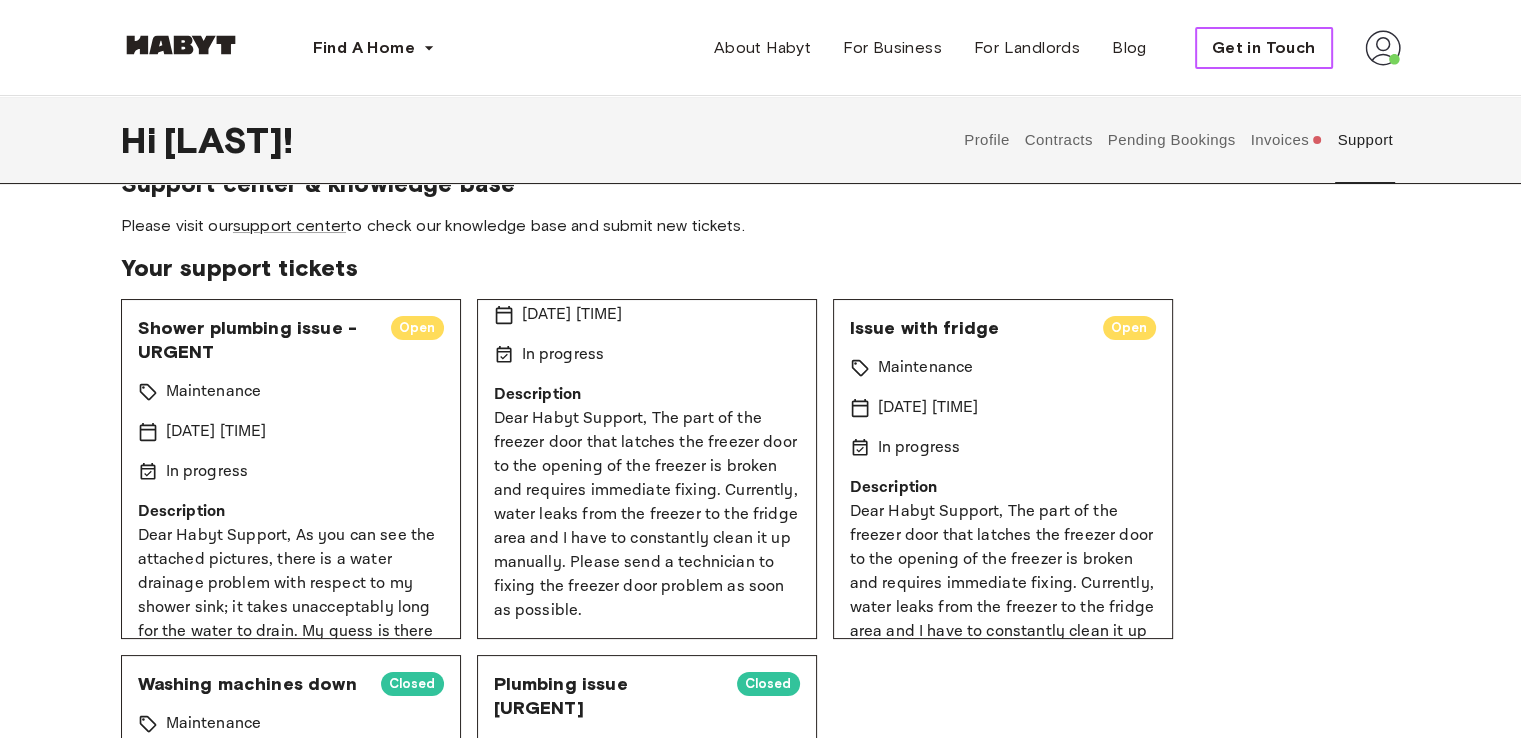 click on "Get in Touch" at bounding box center (1264, 48) 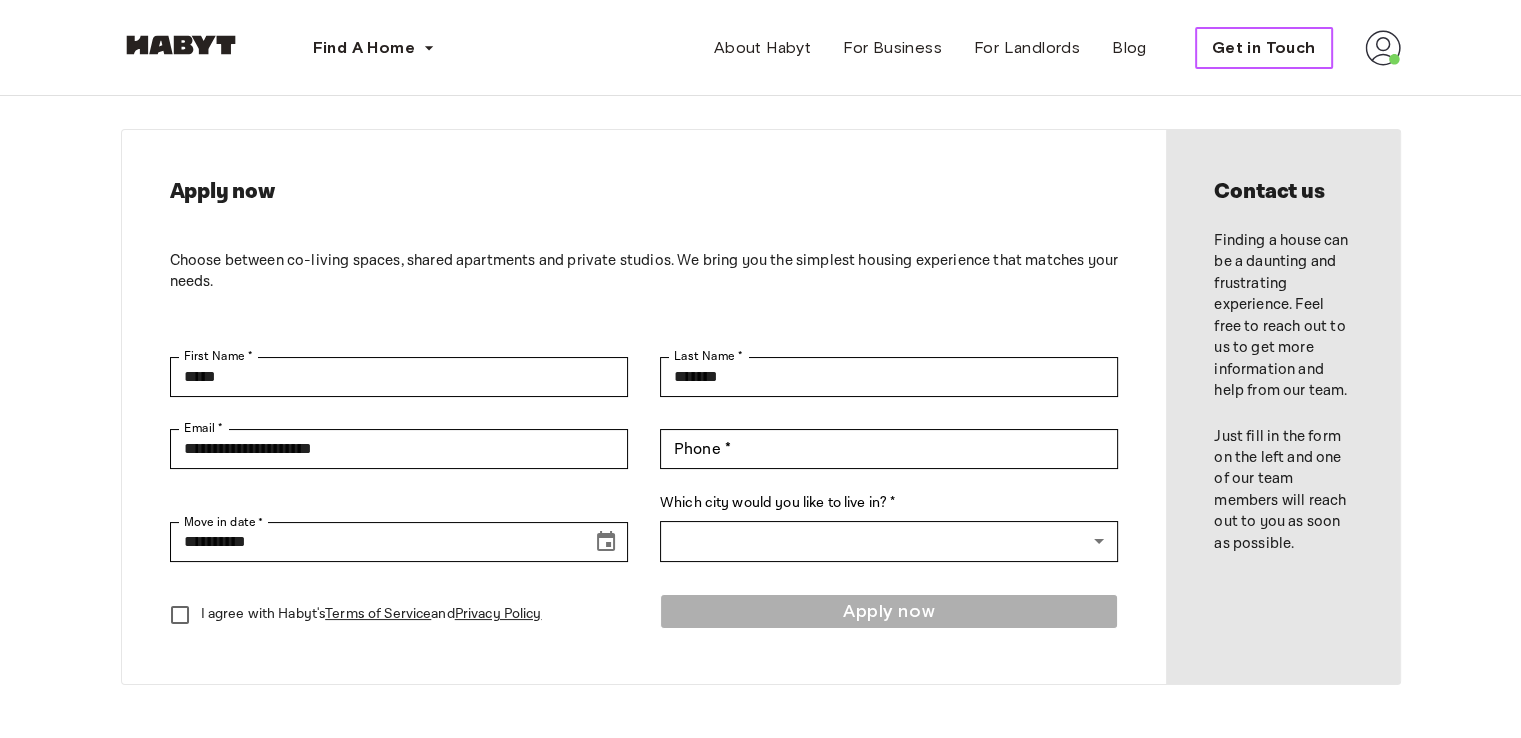 scroll, scrollTop: 0, scrollLeft: 0, axis: both 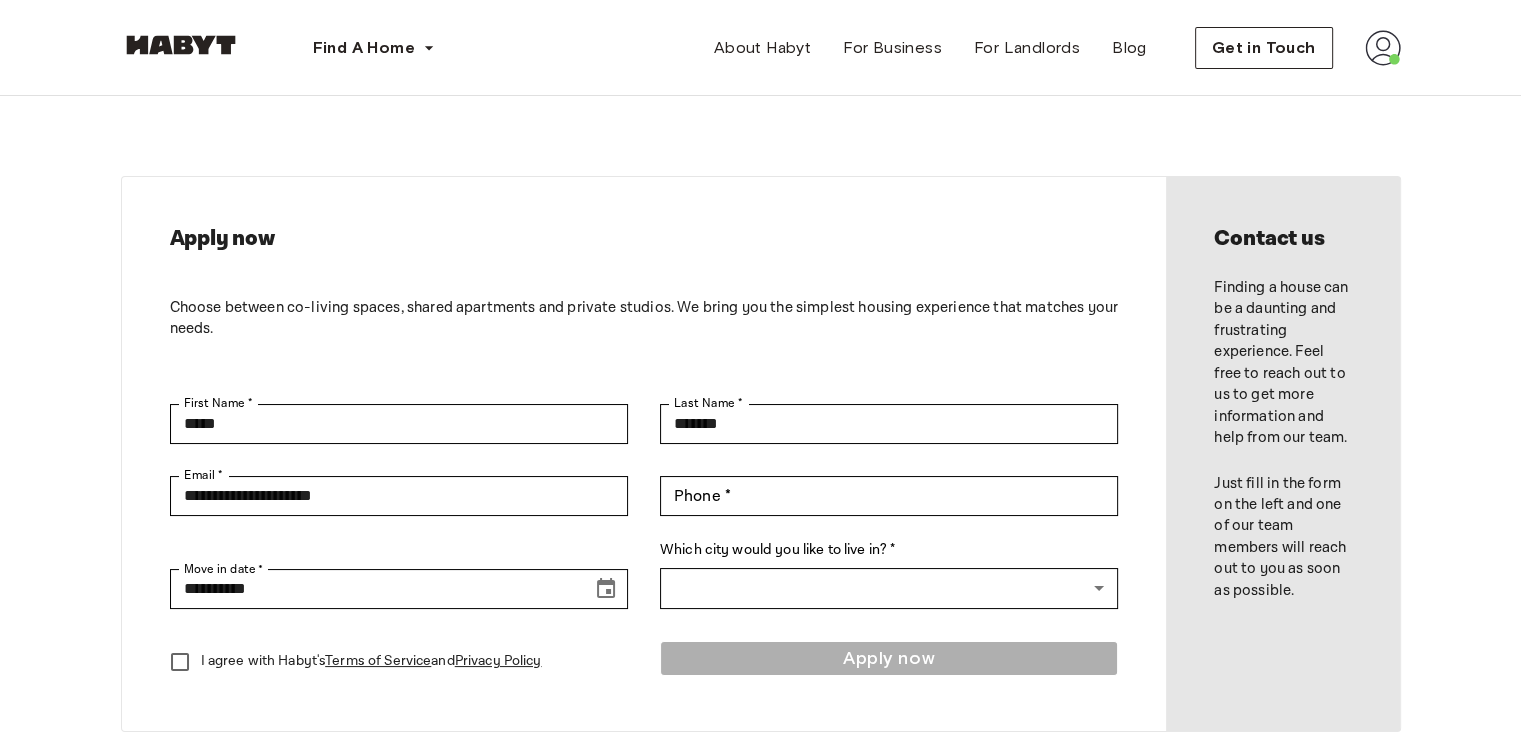 click at bounding box center [1383, 48] 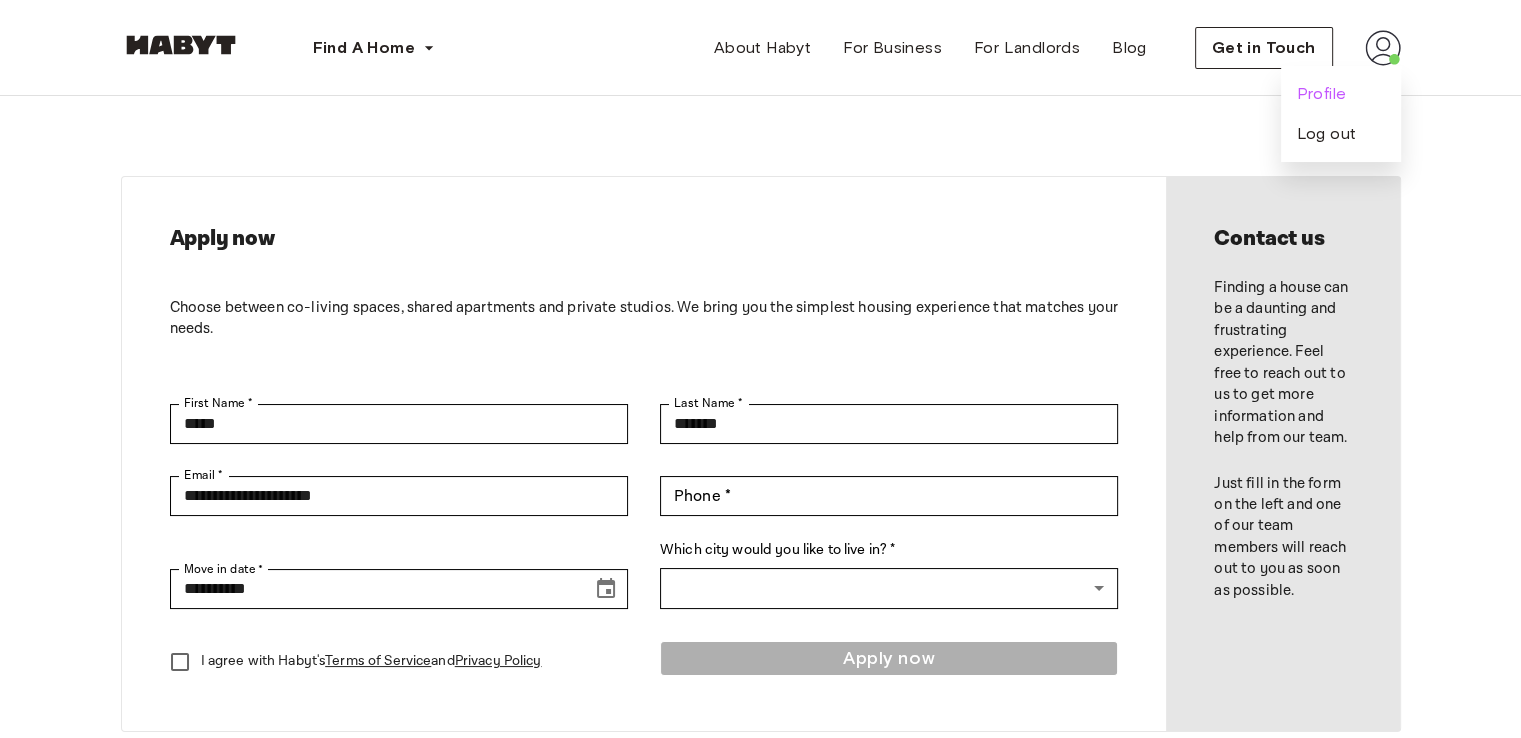 click on "Profile" at bounding box center [1322, 94] 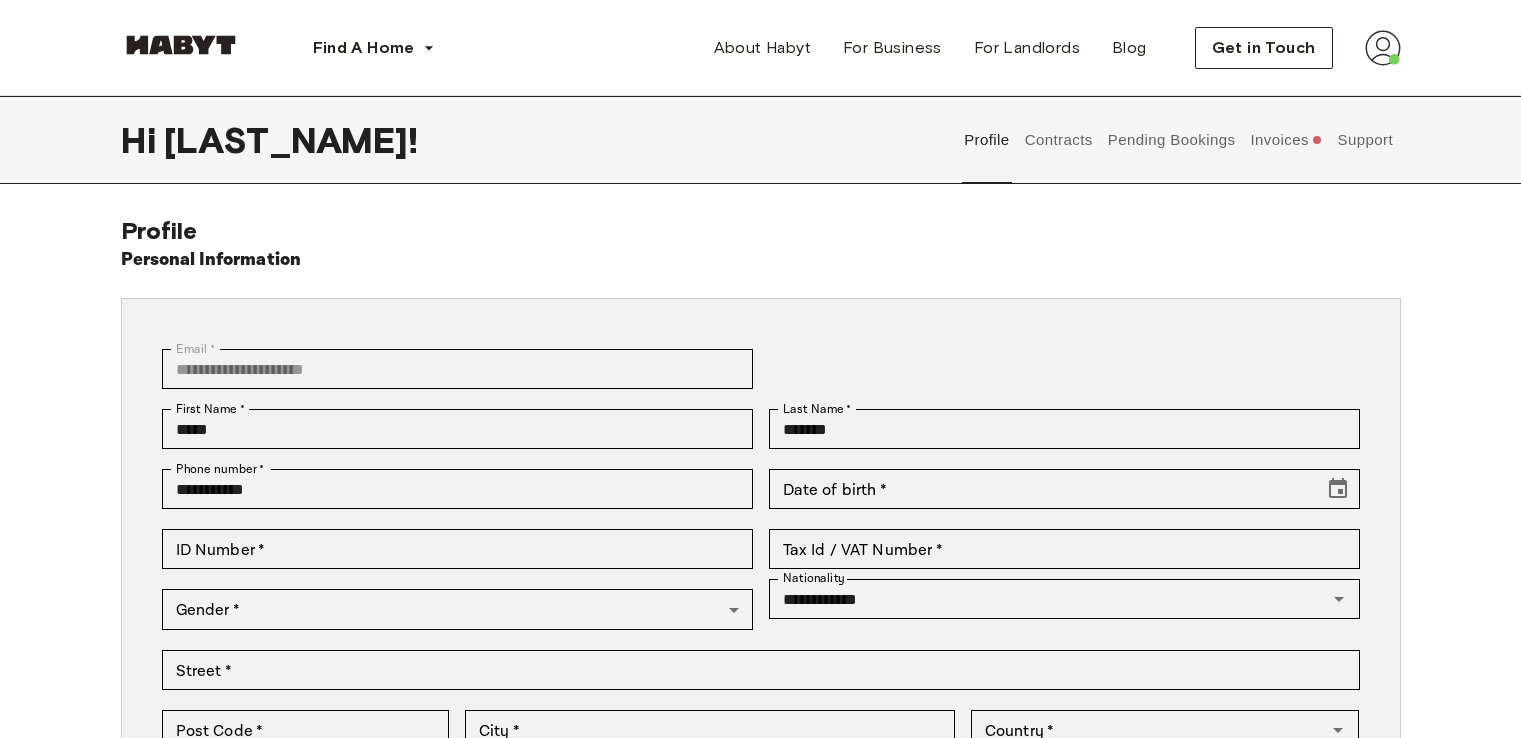 scroll, scrollTop: 0, scrollLeft: 0, axis: both 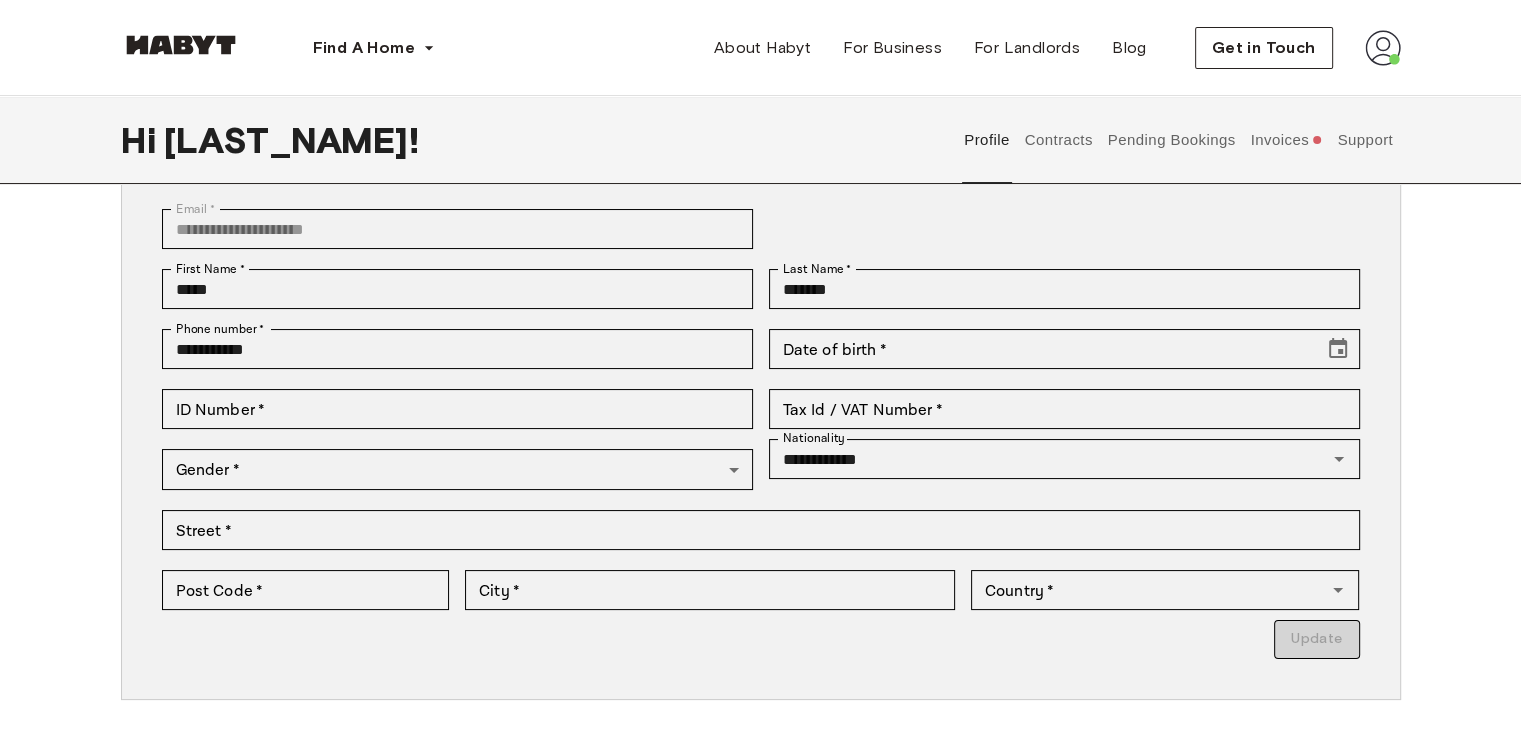 click on "Support" at bounding box center [1365, 140] 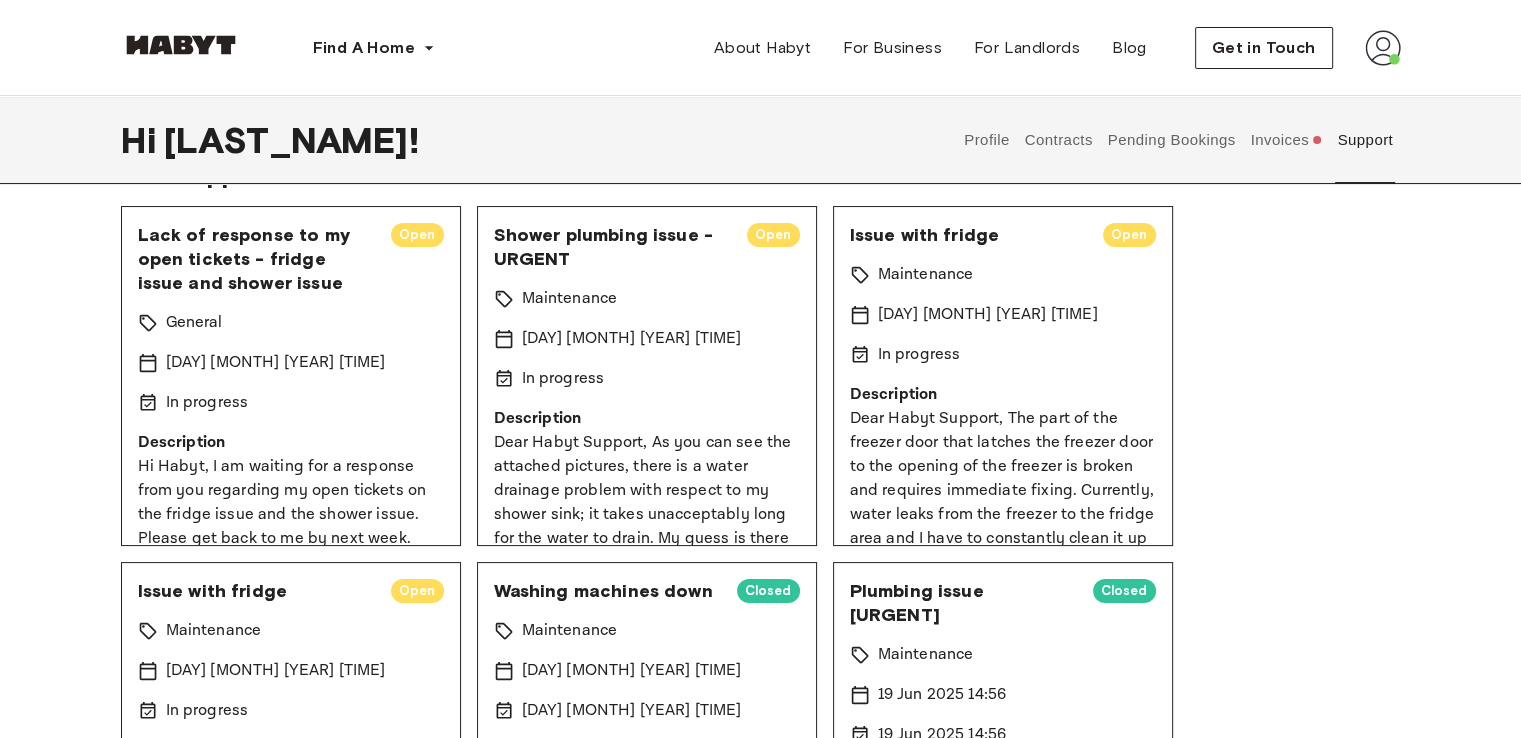 scroll, scrollTop: 1247, scrollLeft: 0, axis: vertical 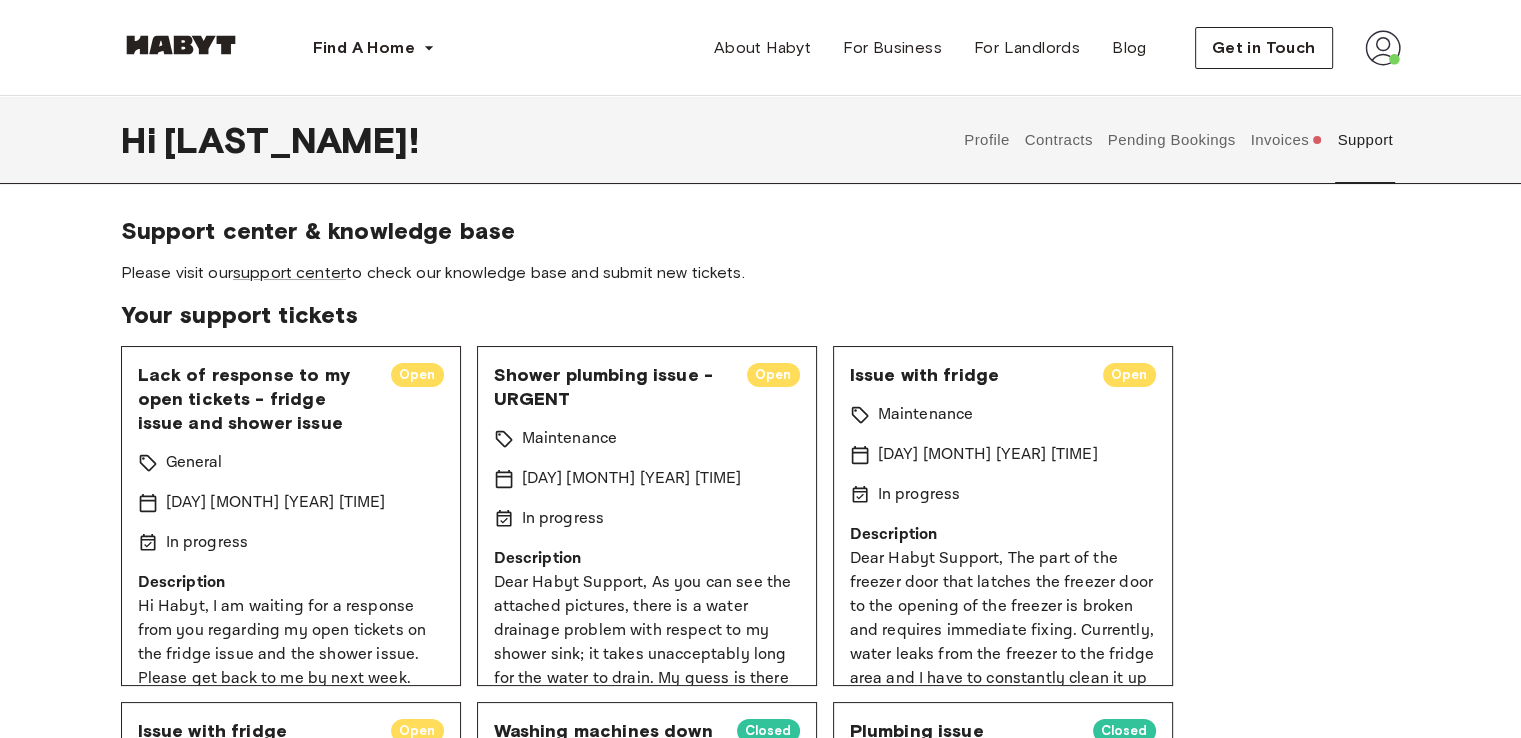click on "Contracts" at bounding box center (1058, 140) 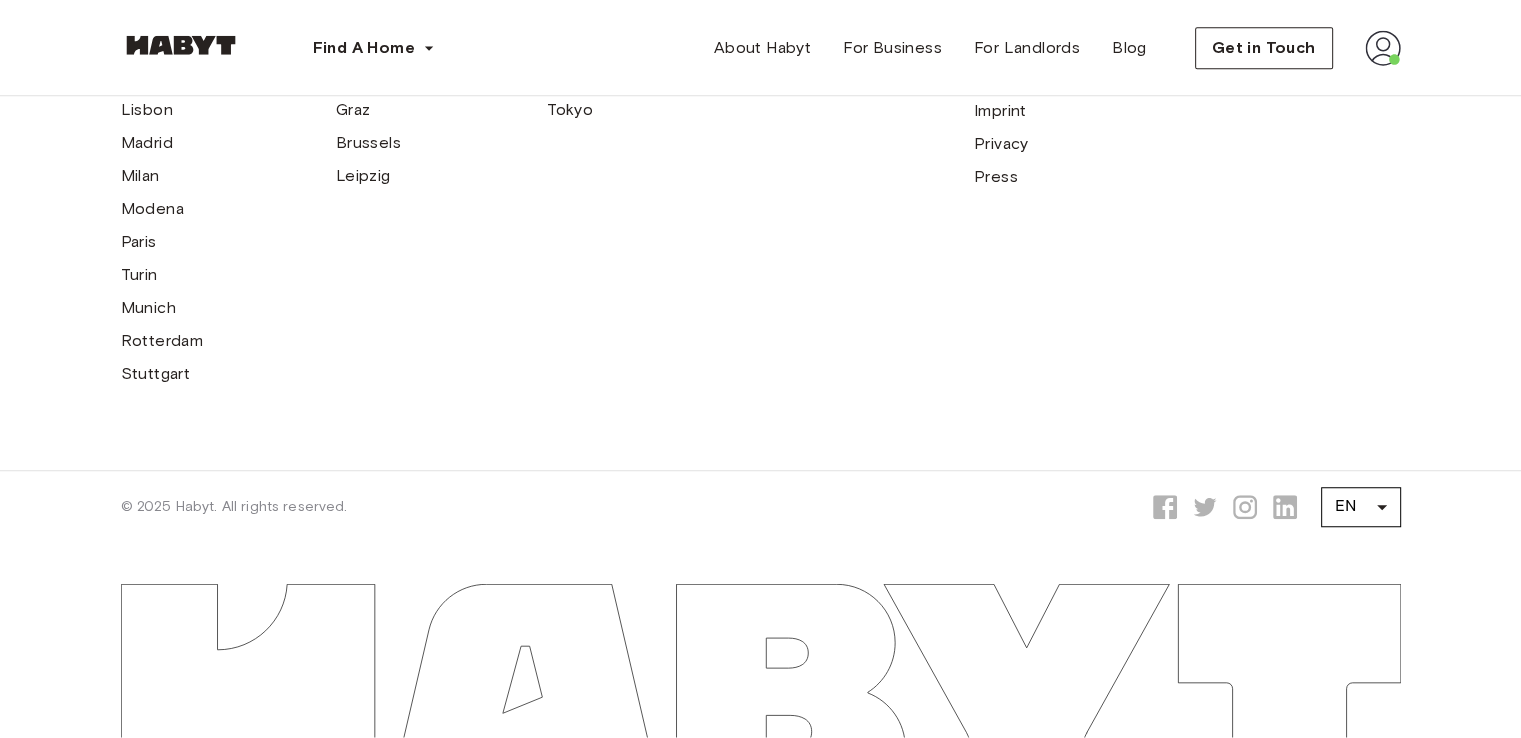 scroll, scrollTop: 392, scrollLeft: 0, axis: vertical 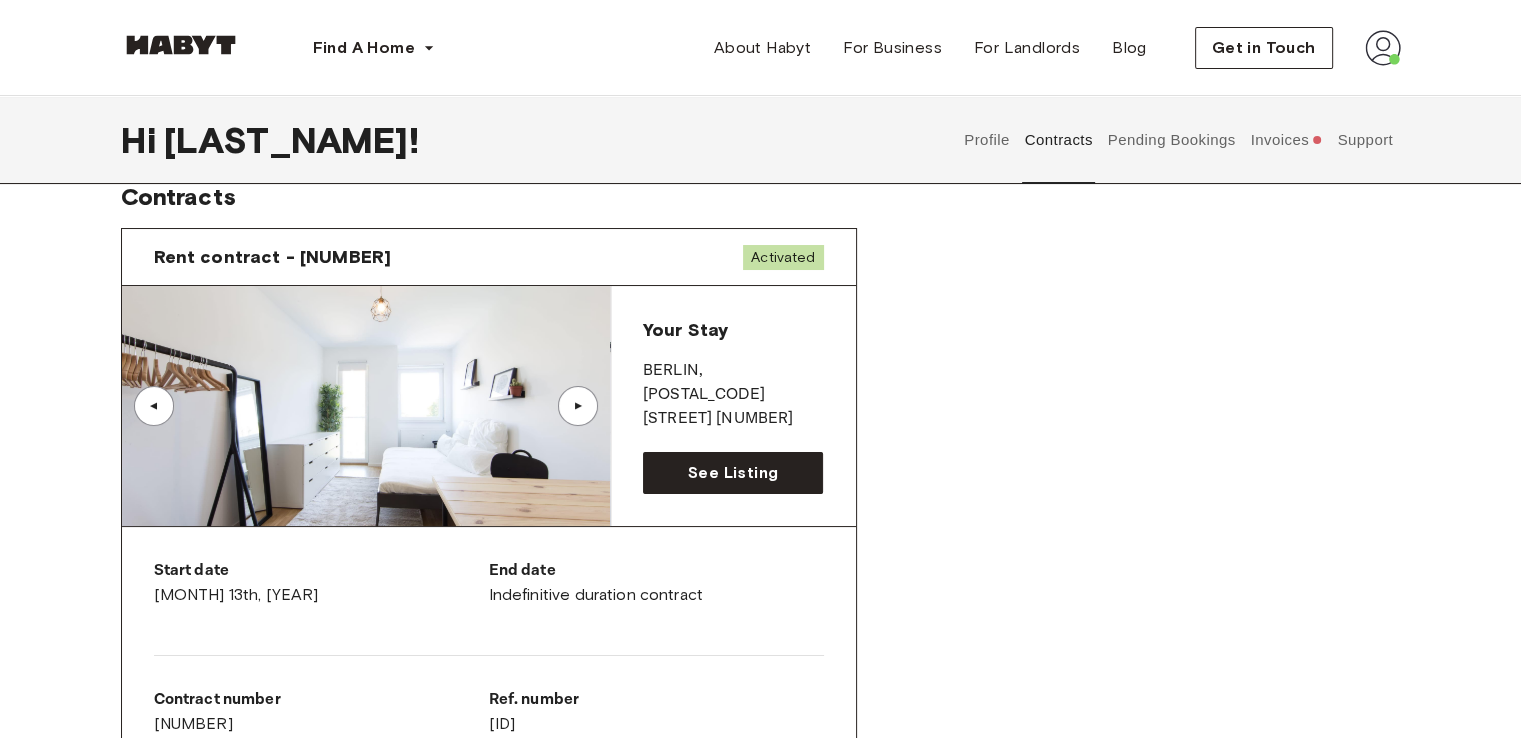 click on "Pending Bookings" at bounding box center (1171, 140) 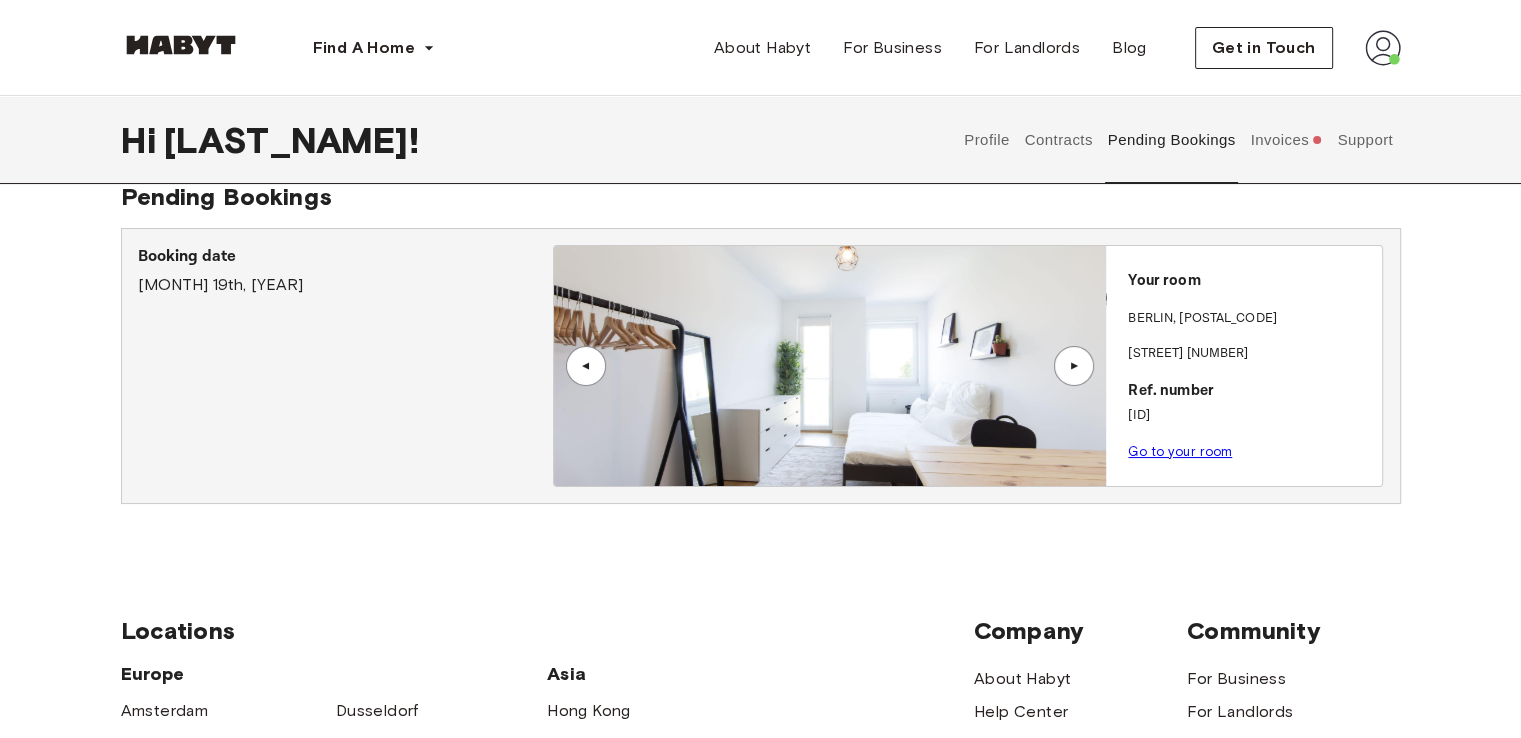 click on "Go to your room" at bounding box center (1251, 452) 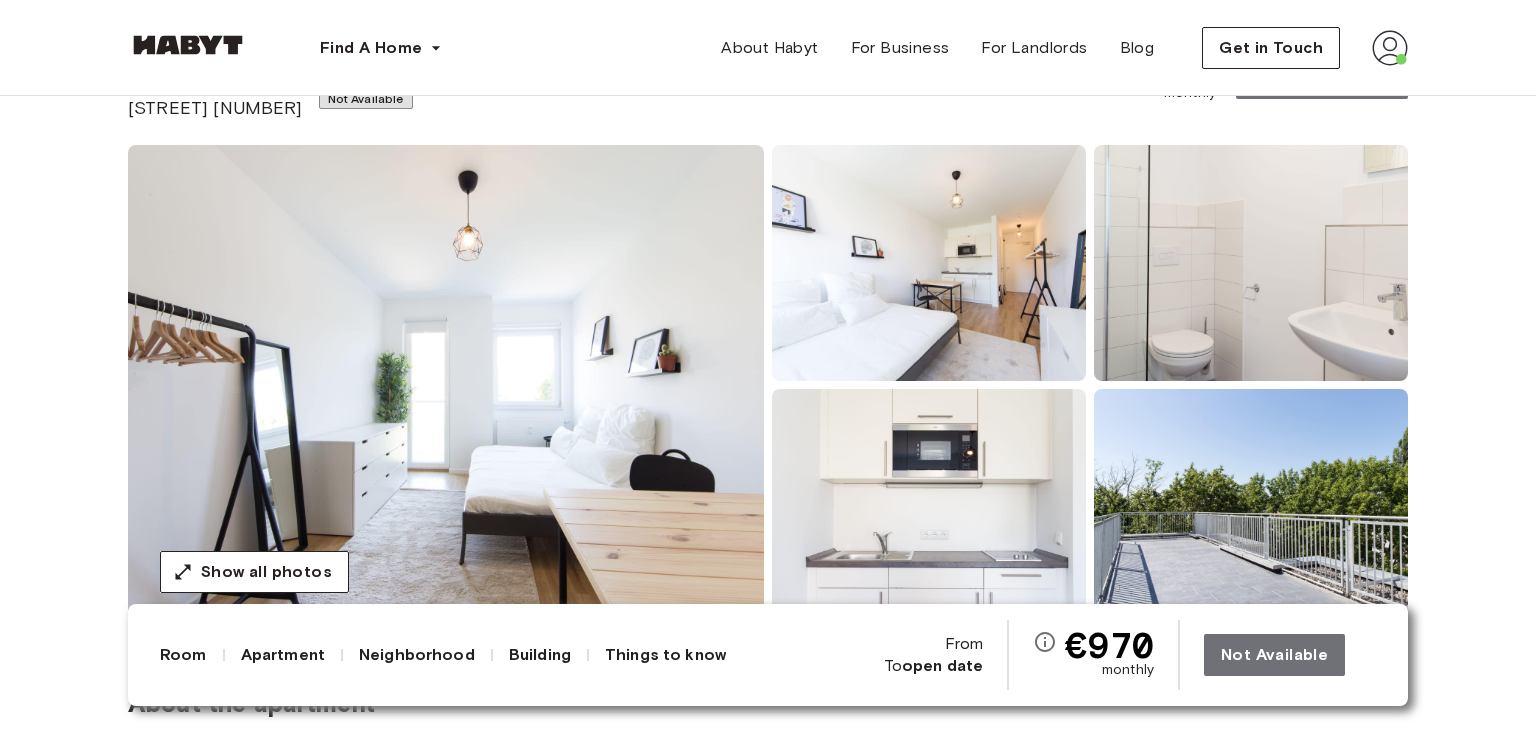 scroll, scrollTop: 0, scrollLeft: 0, axis: both 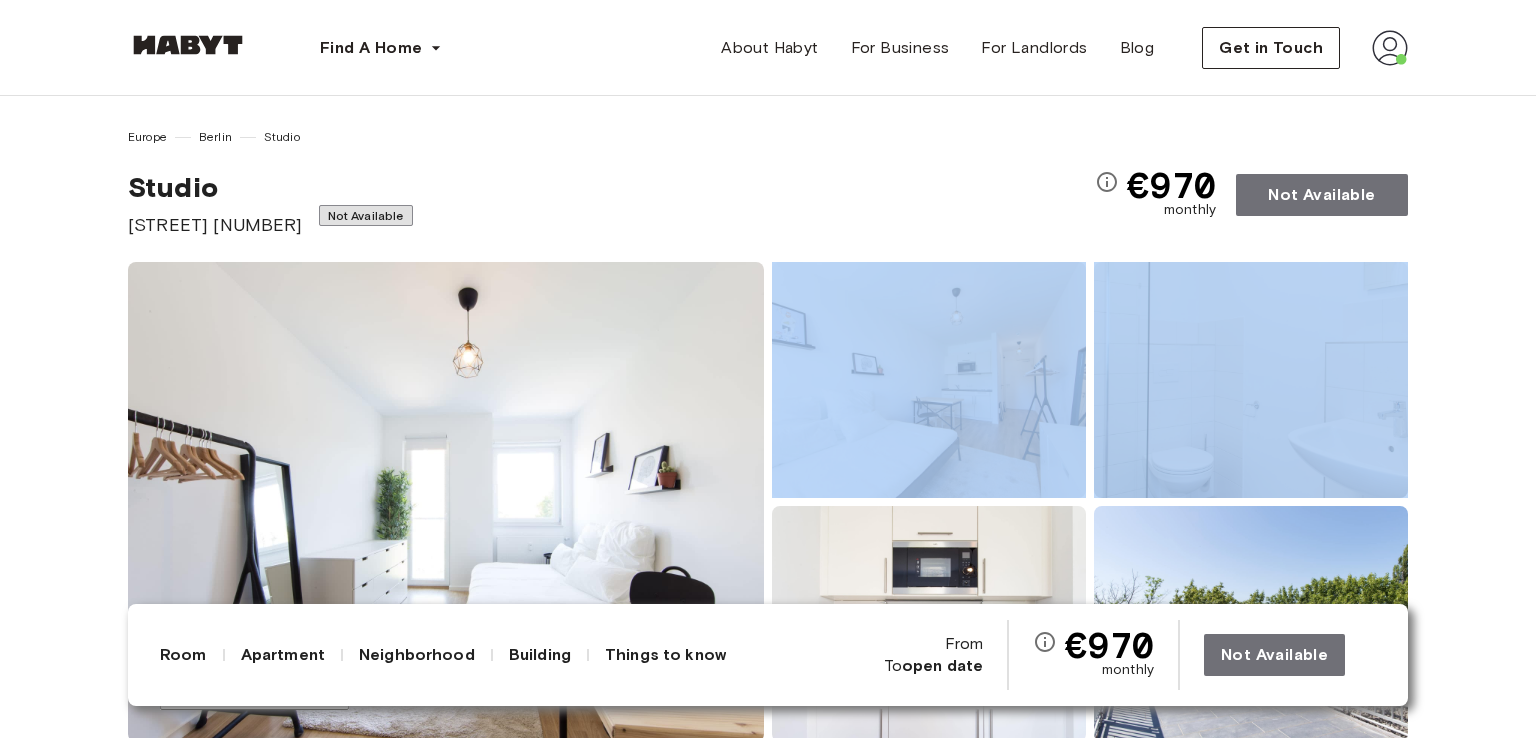 drag, startPoint x: 1535, startPoint y: 216, endPoint x: 1535, endPoint y: 261, distance: 45 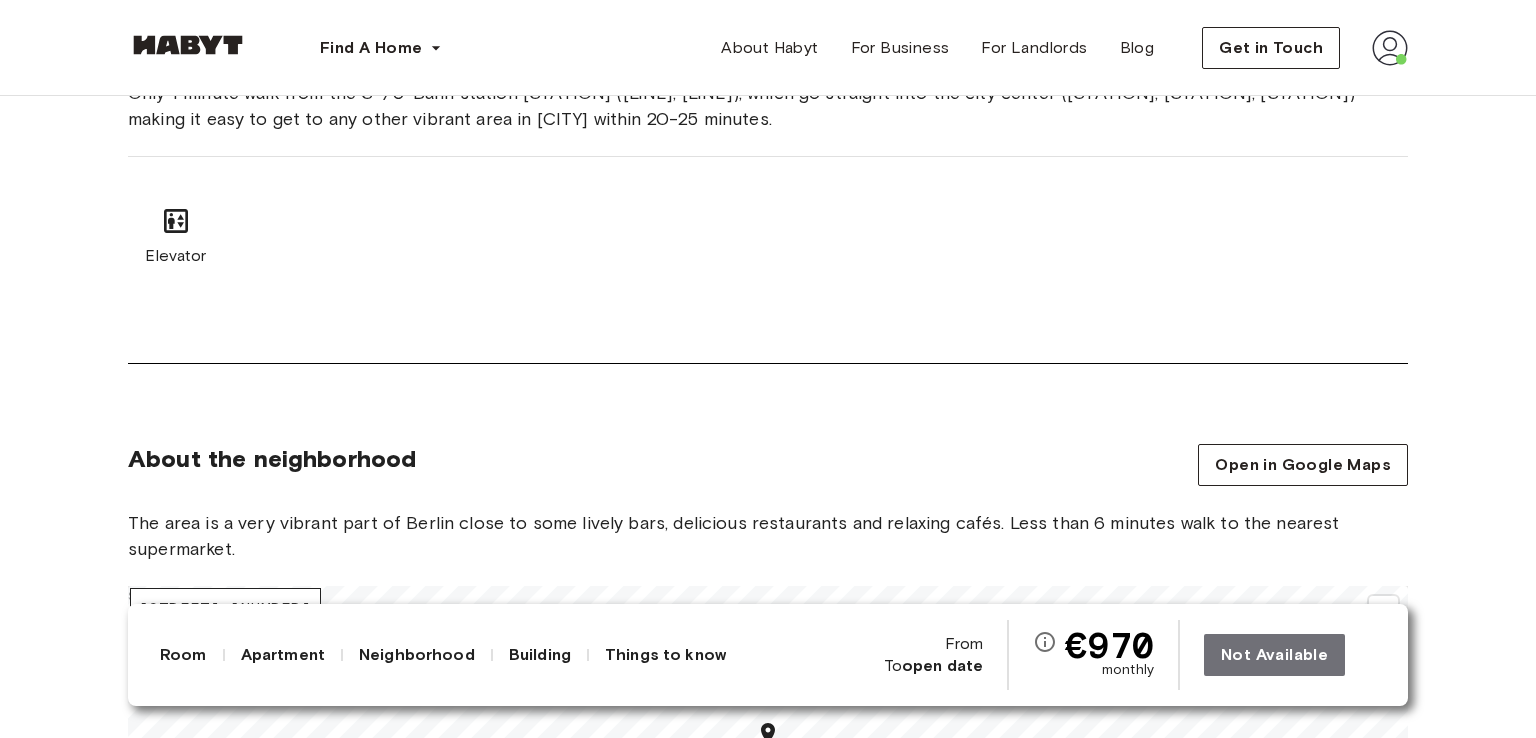 scroll, scrollTop: 0, scrollLeft: 0, axis: both 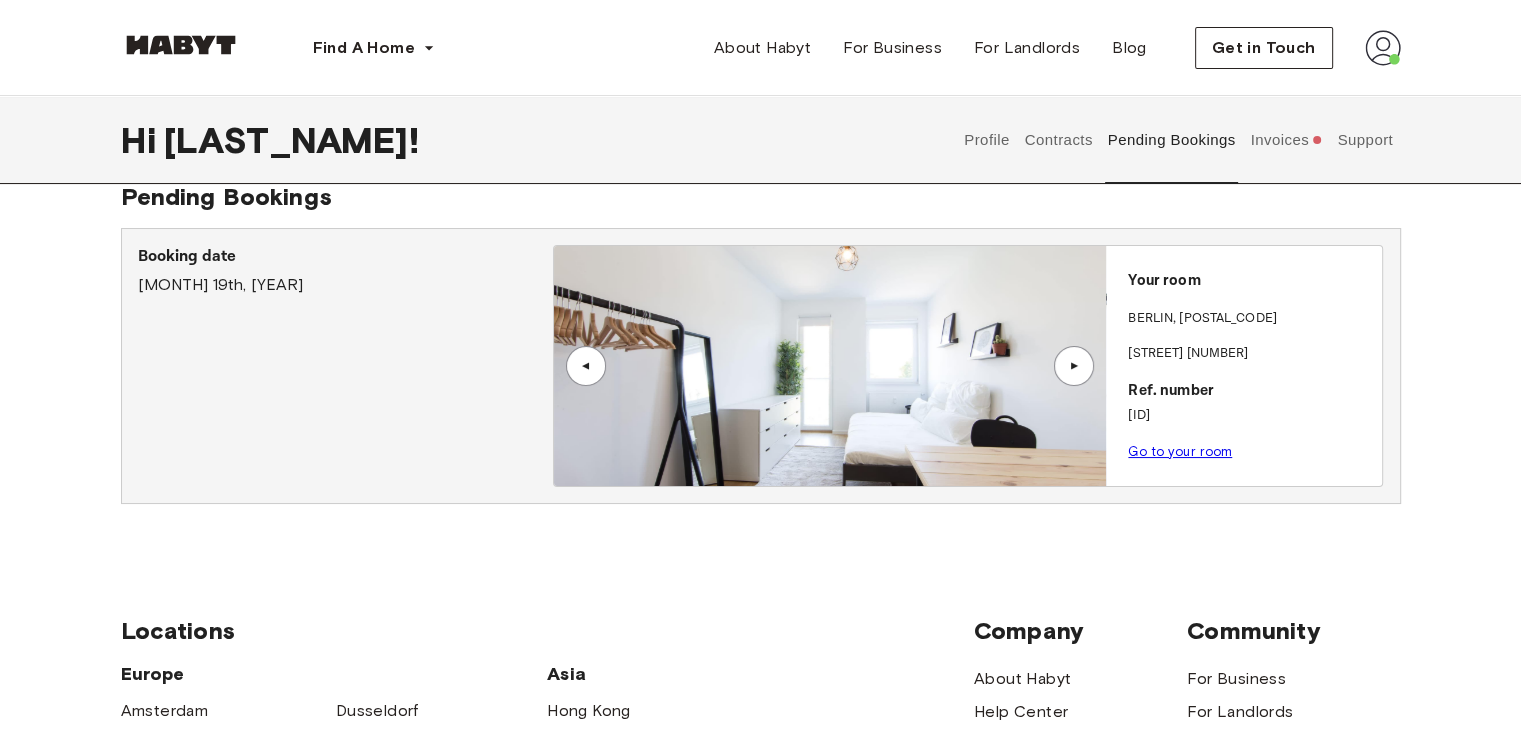click on "Invoices" at bounding box center (1286, 140) 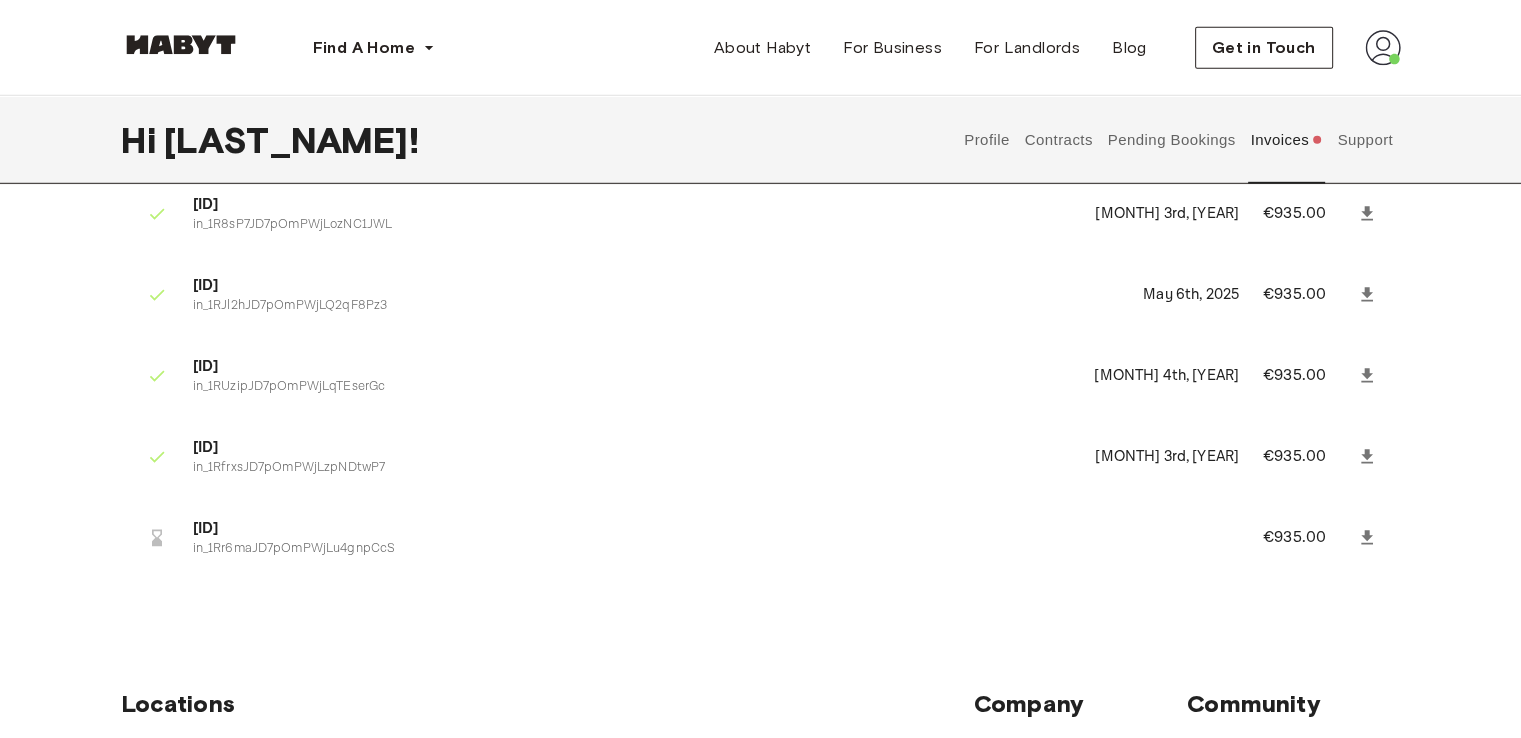 scroll, scrollTop: 6043, scrollLeft: 0, axis: vertical 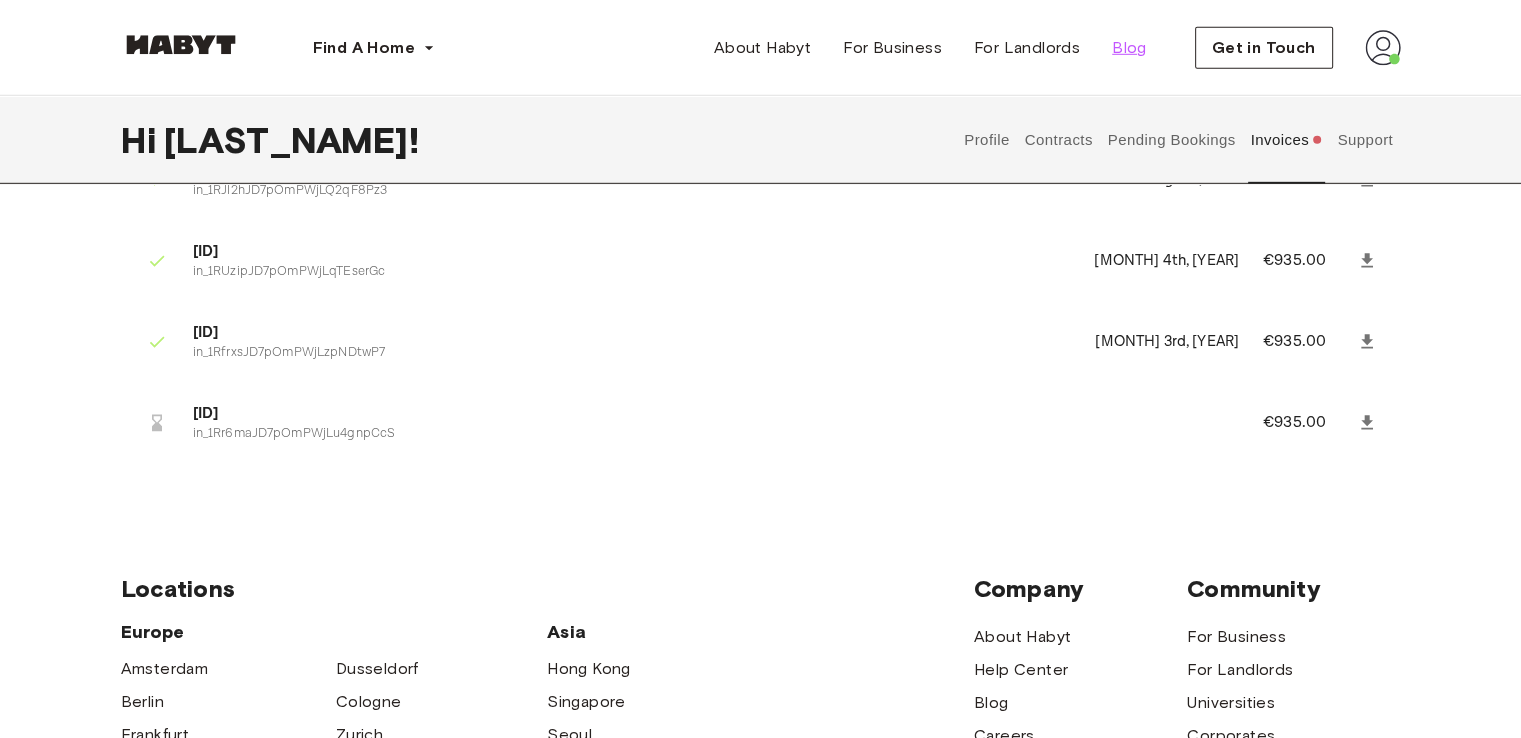 click on "Blog" at bounding box center (1129, 48) 